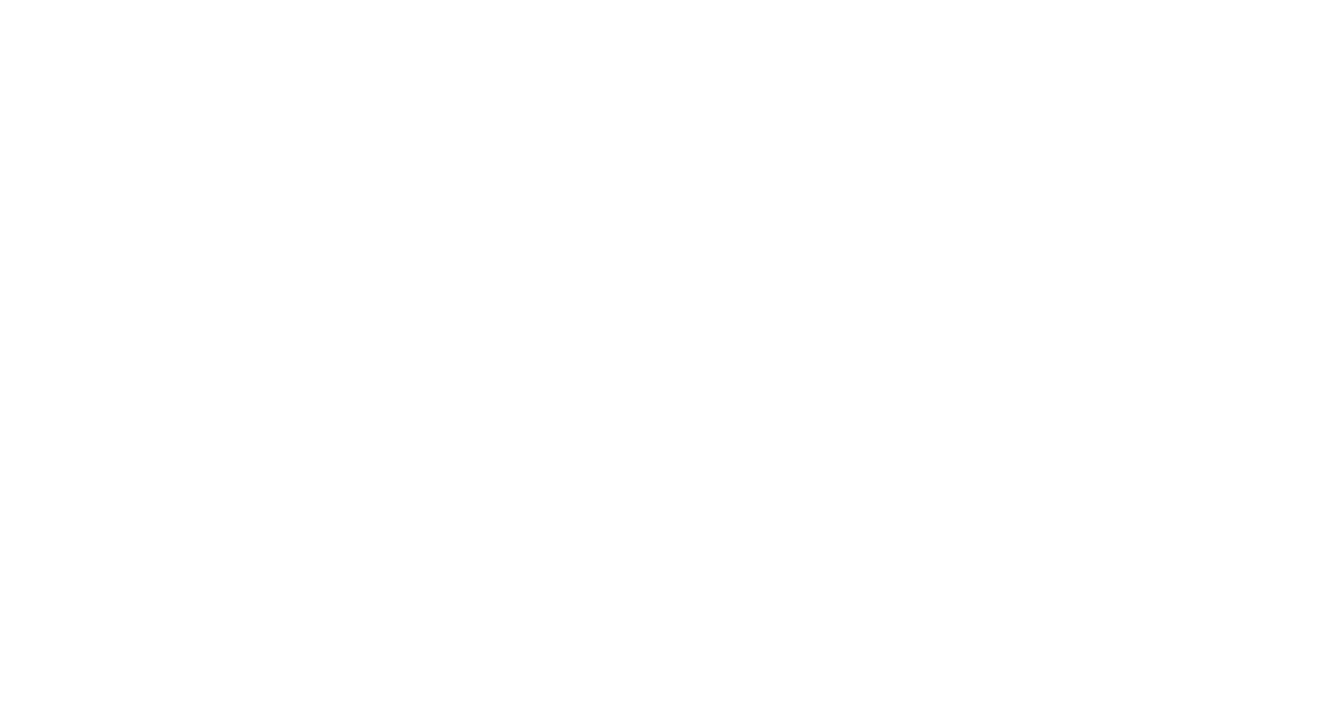scroll, scrollTop: 0, scrollLeft: 0, axis: both 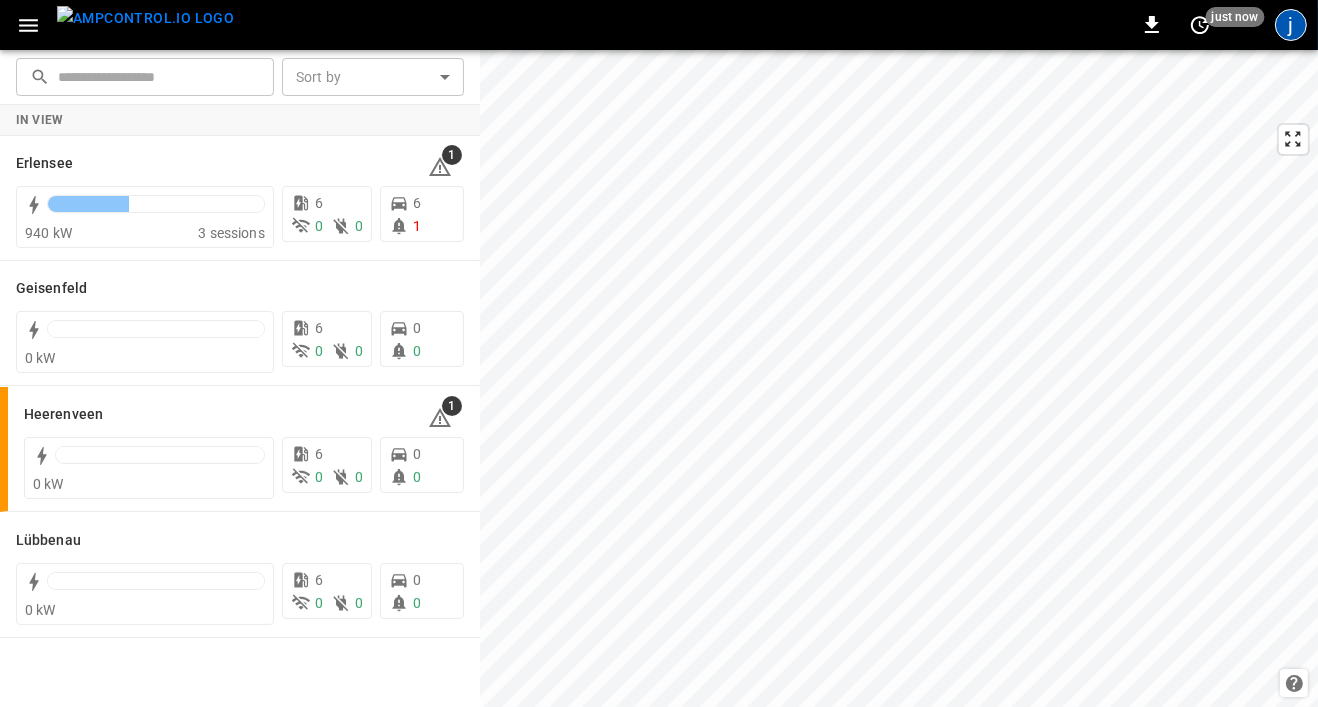 click on "j" at bounding box center (1291, 25) 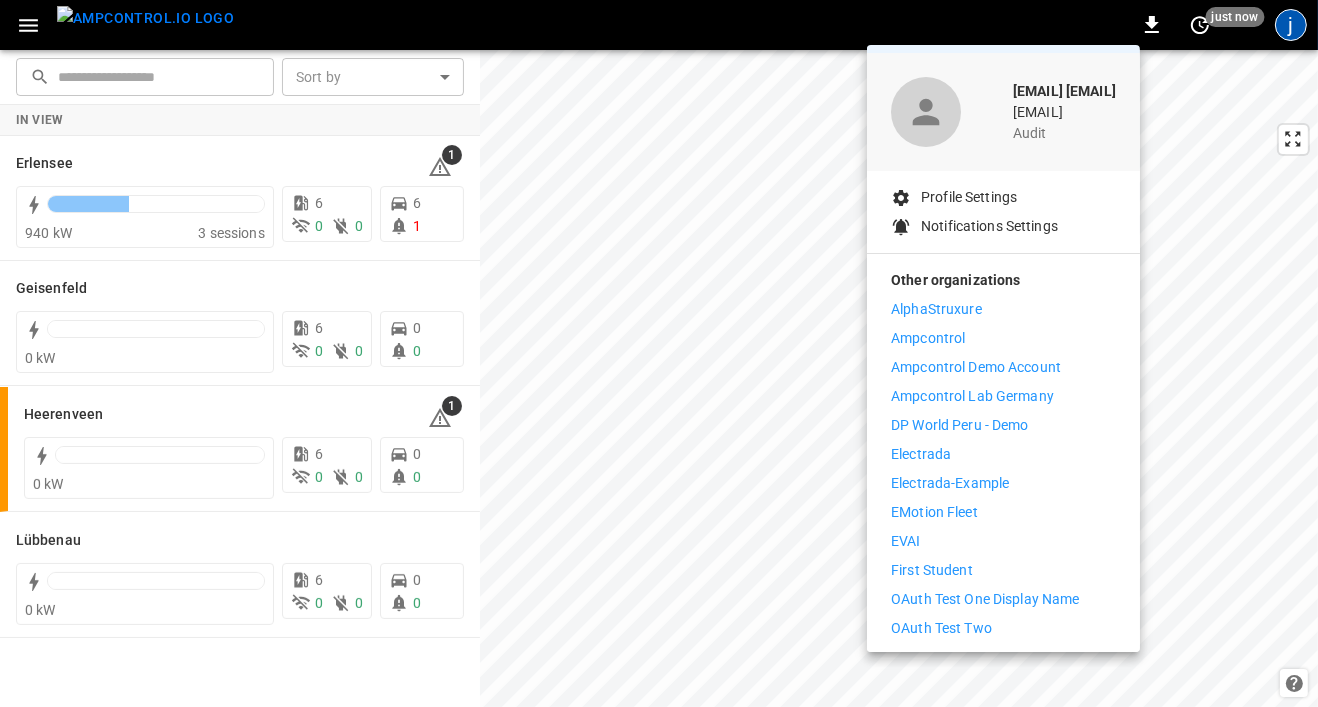 scroll, scrollTop: 57, scrollLeft: 0, axis: vertical 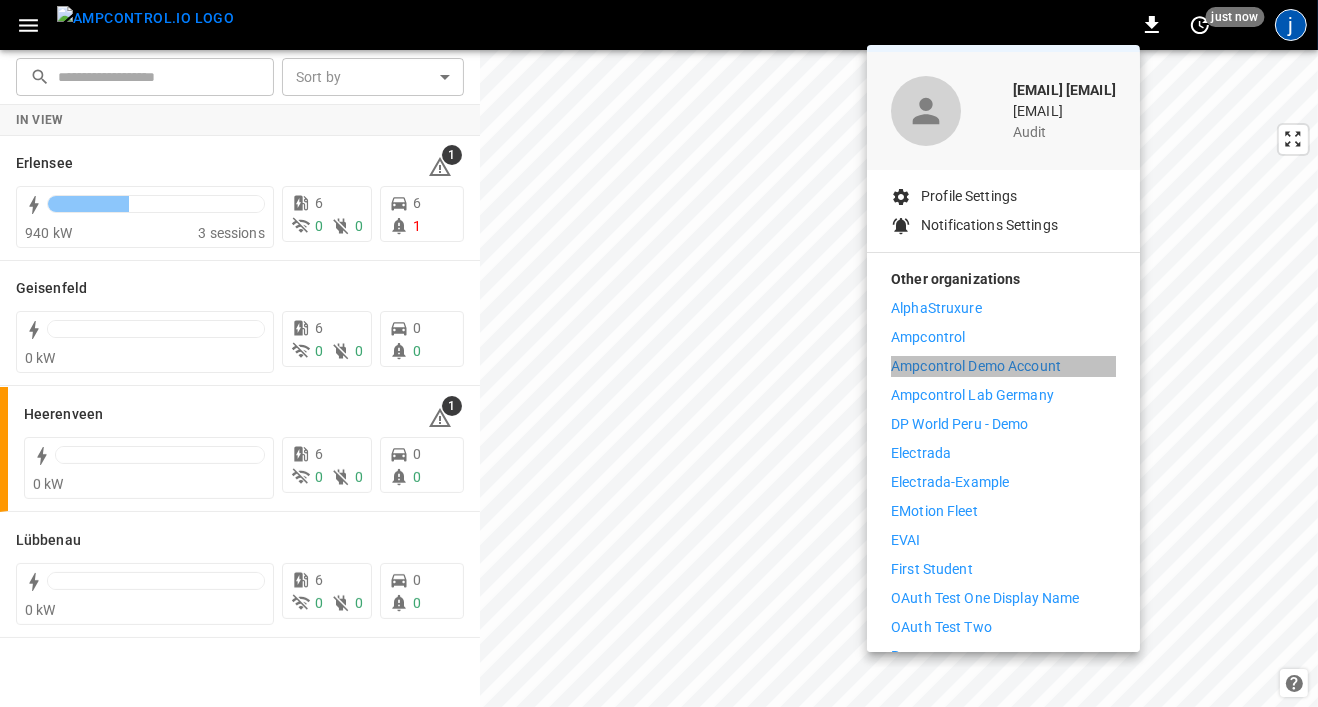click on "Ampcontrol Demo Account" at bounding box center (976, 366) 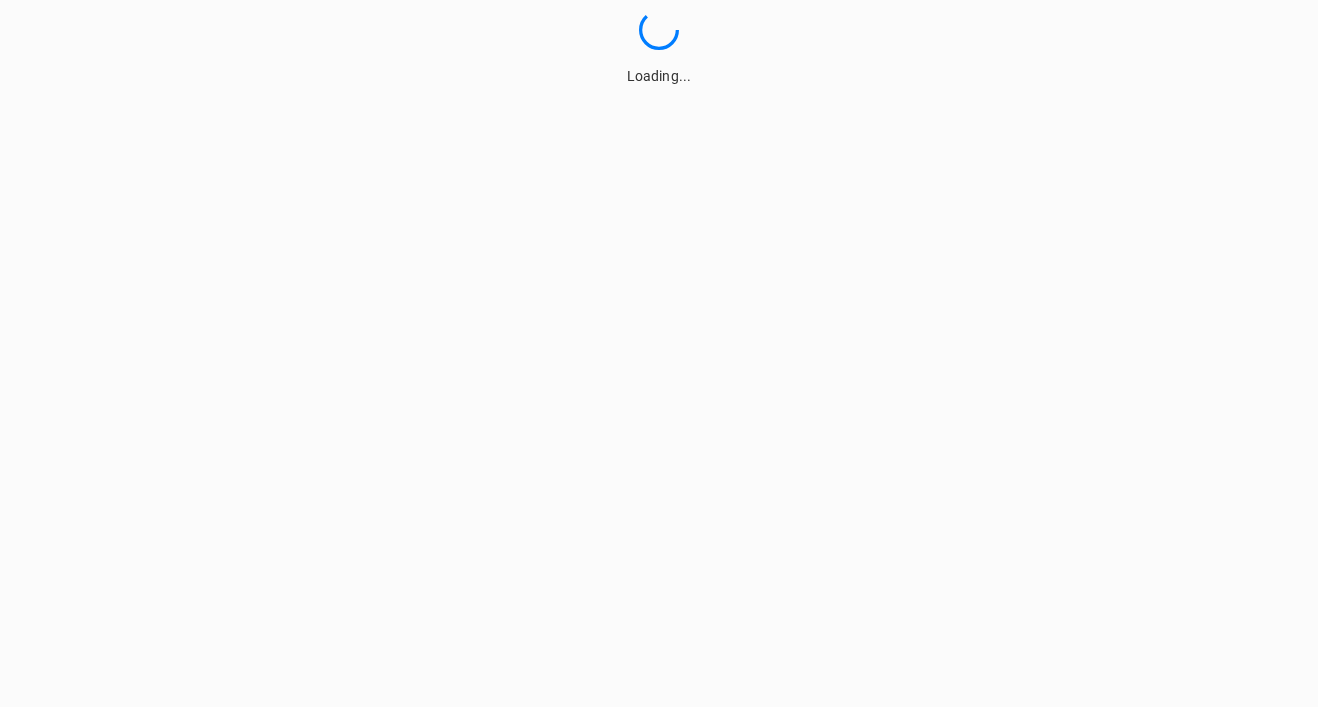 scroll, scrollTop: 0, scrollLeft: 0, axis: both 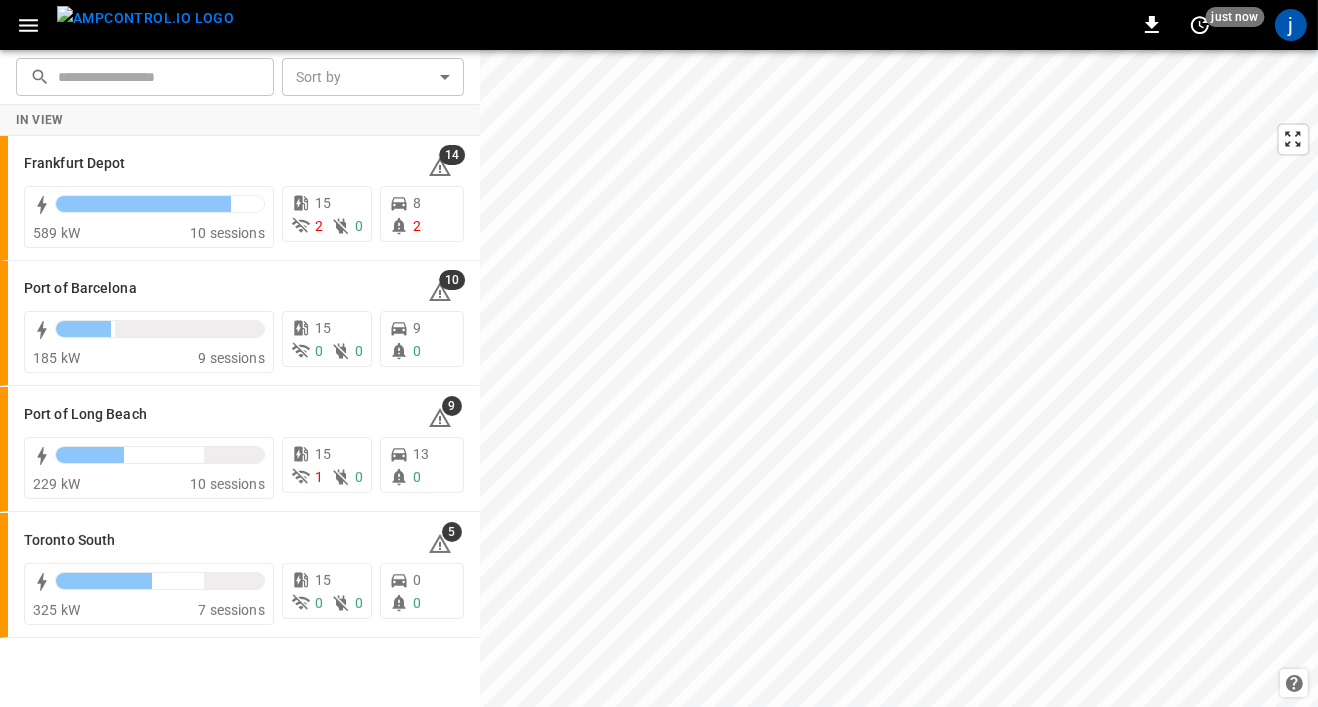 click 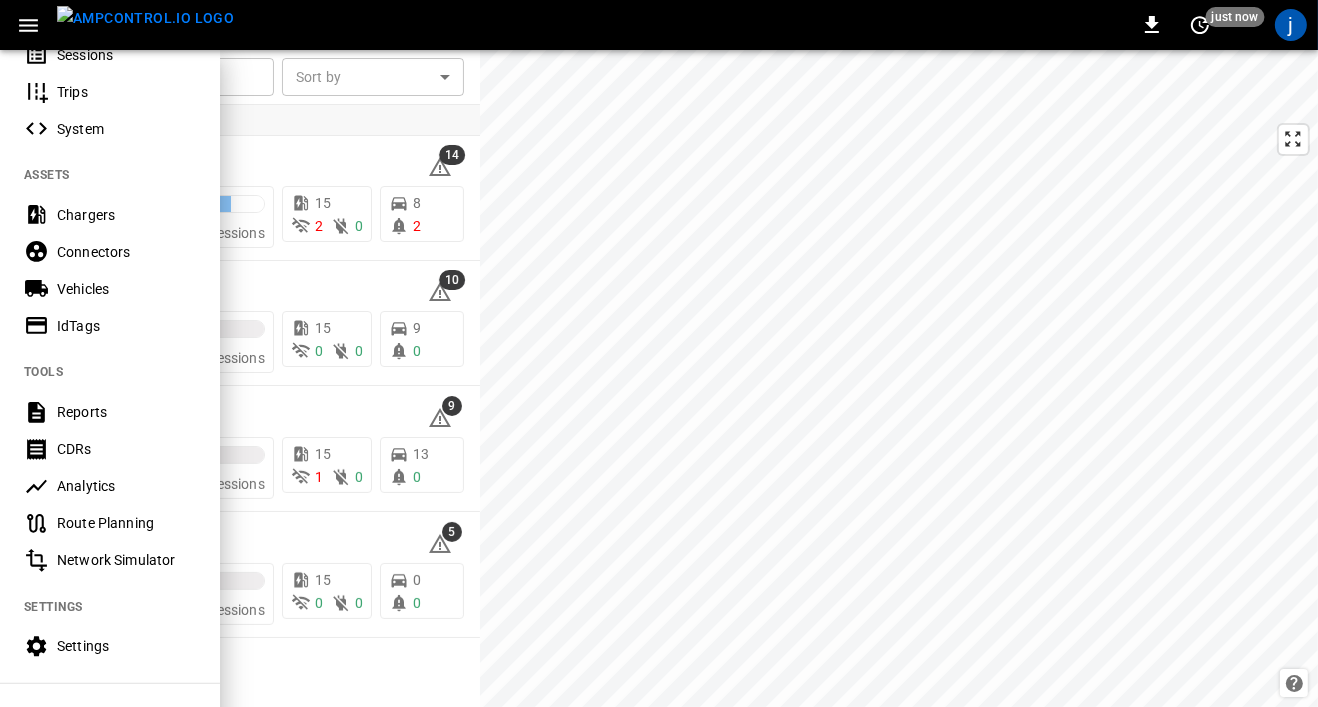scroll, scrollTop: 347, scrollLeft: 0, axis: vertical 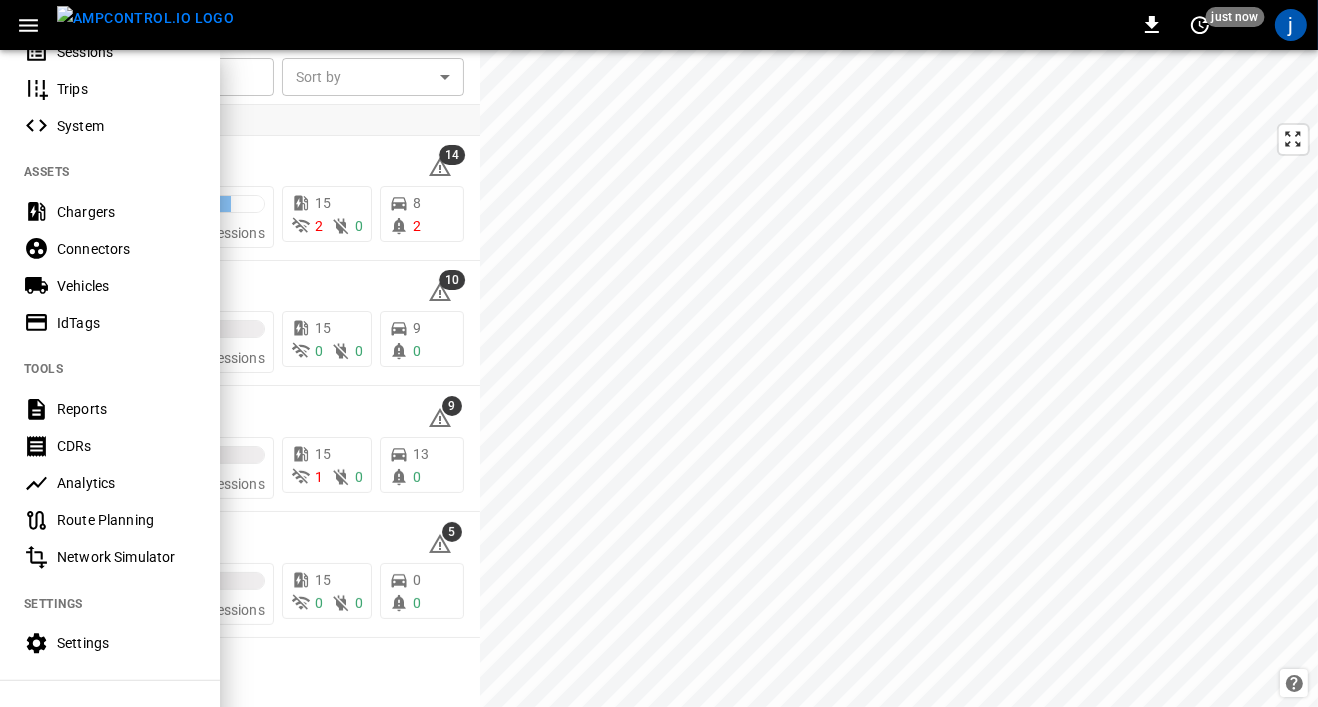 click at bounding box center [659, 353] 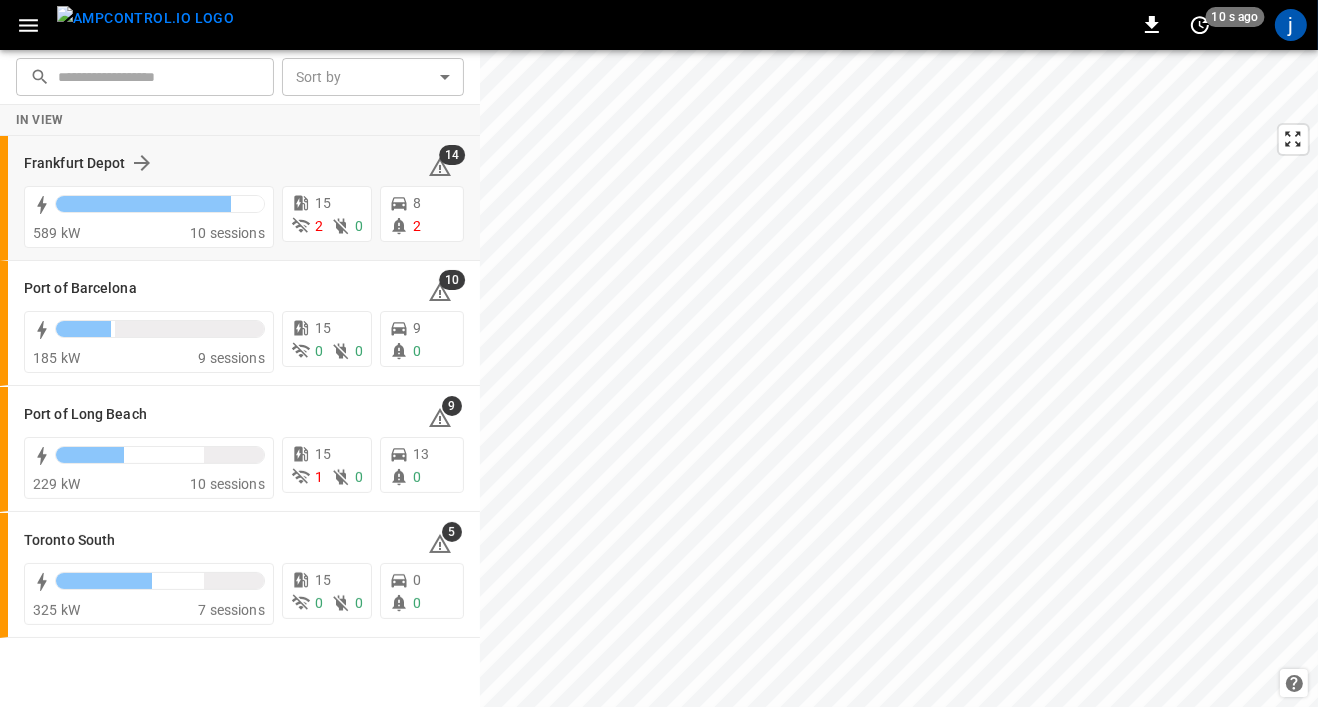 click on "Frankfurt Depot" at bounding box center (214, 163) 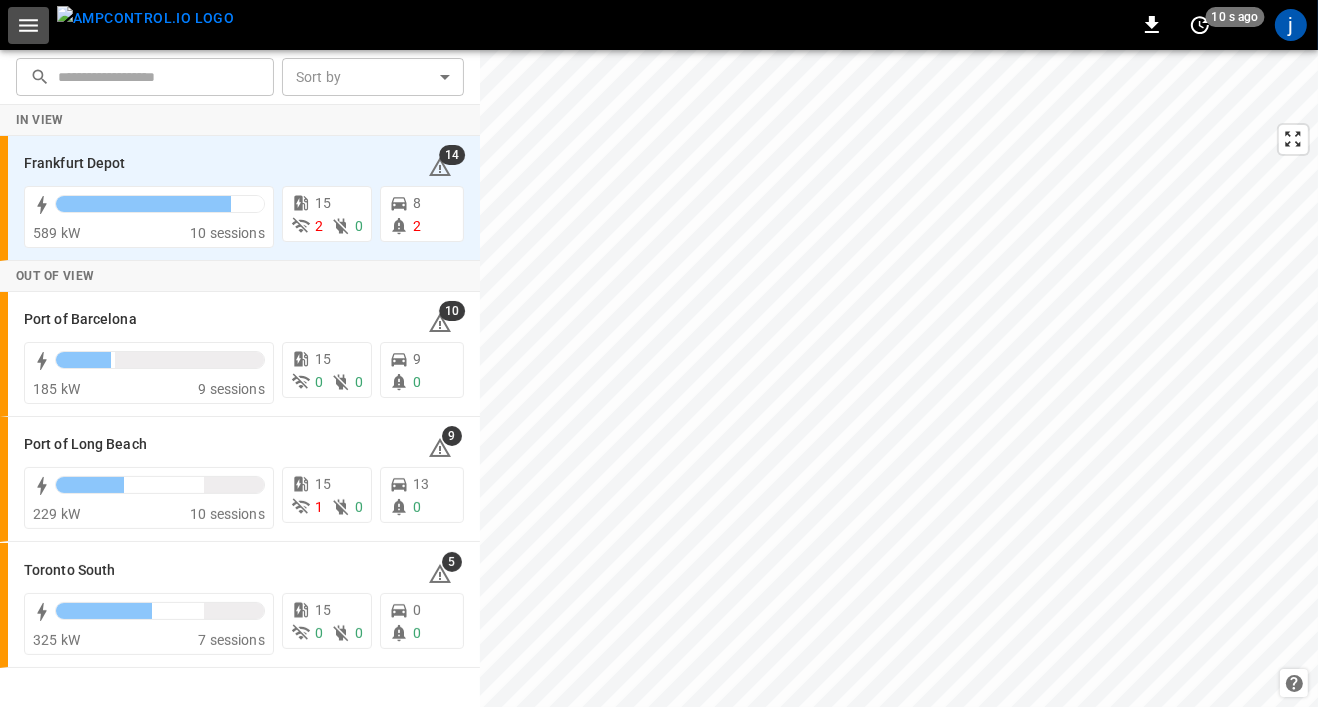 click at bounding box center (28, 25) 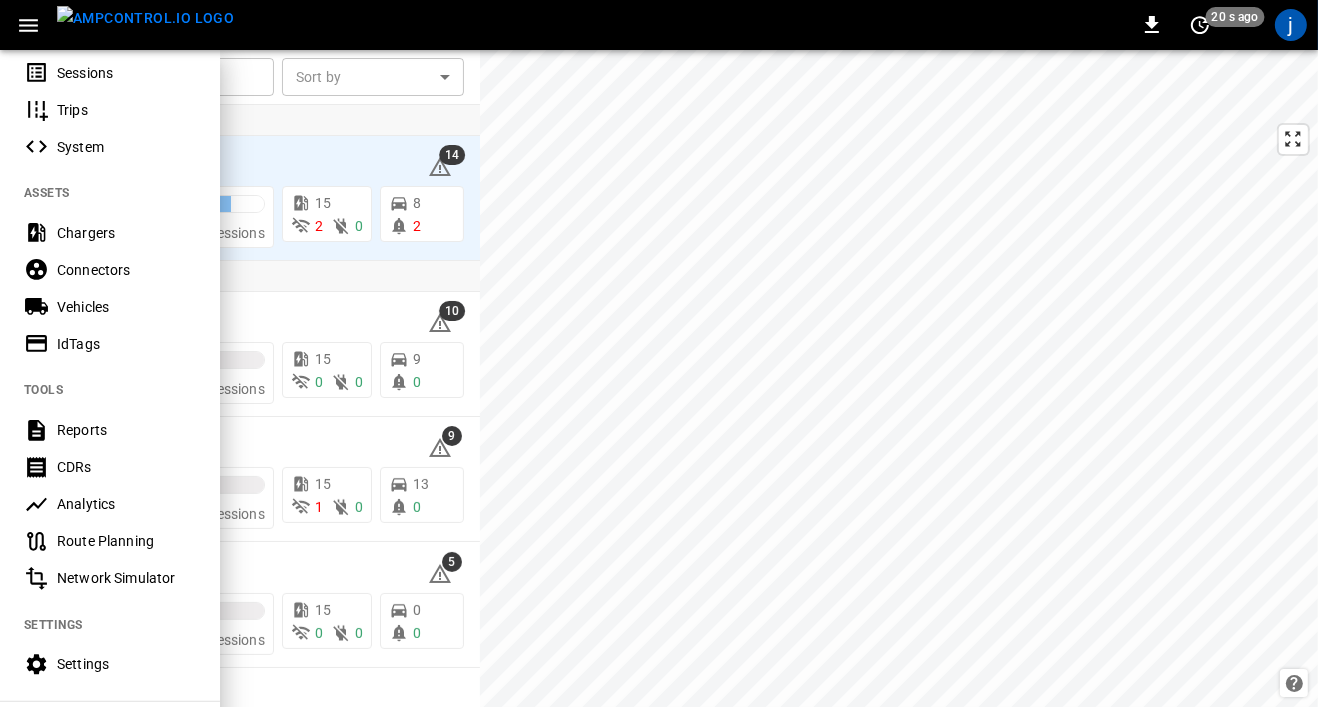 scroll, scrollTop: 455, scrollLeft: 0, axis: vertical 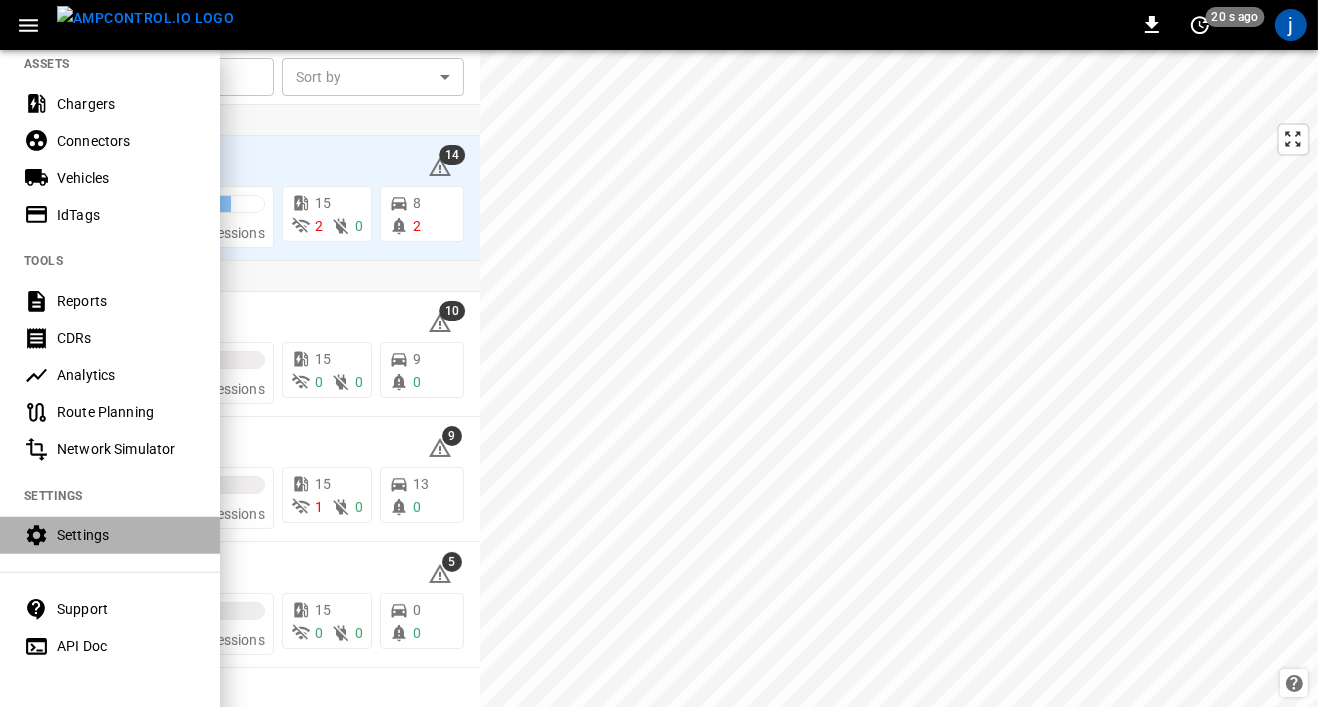 click on "Settings" at bounding box center [126, 535] 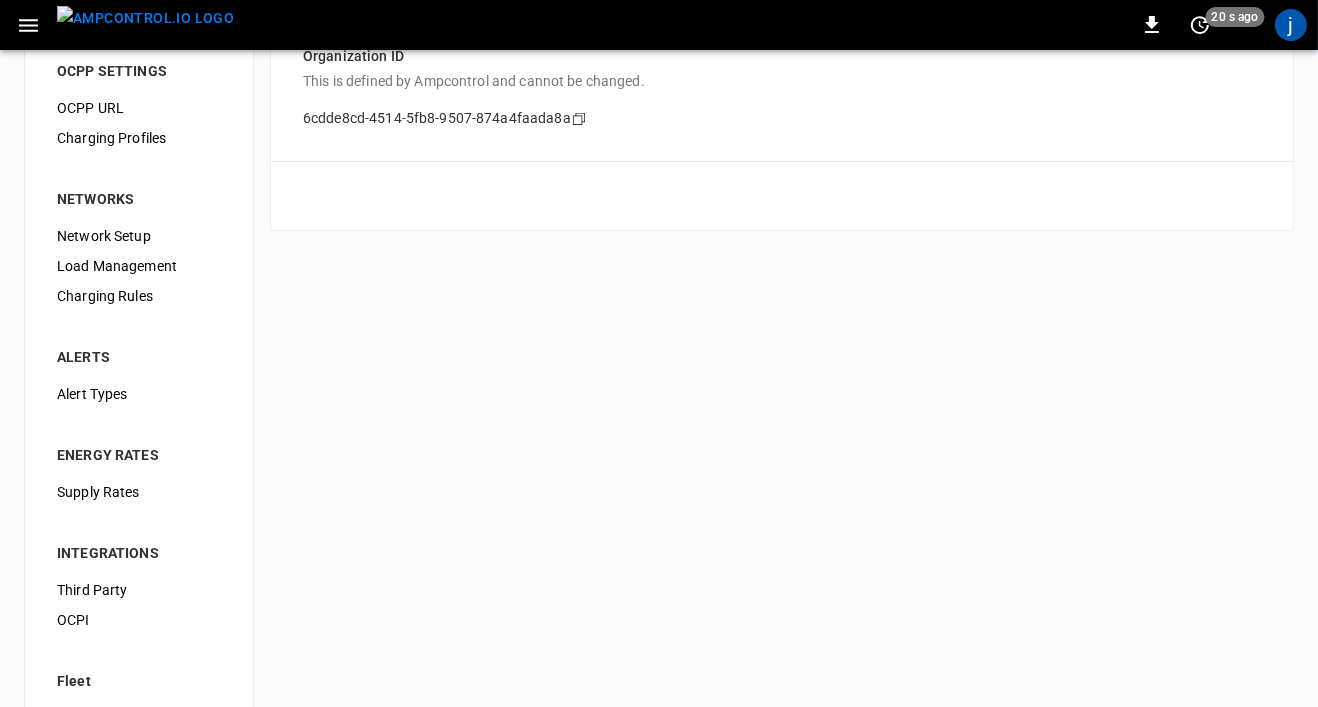 scroll, scrollTop: 0, scrollLeft: 0, axis: both 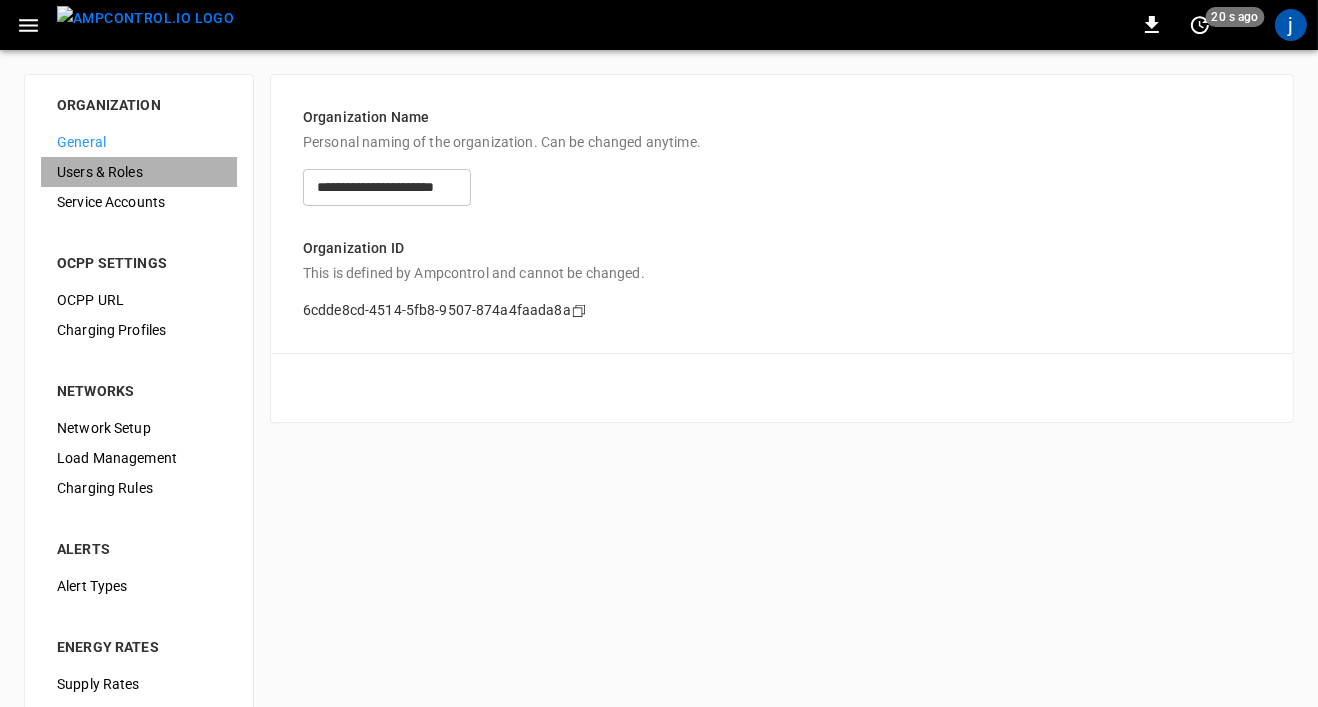 click on "Users & Roles" at bounding box center (139, 172) 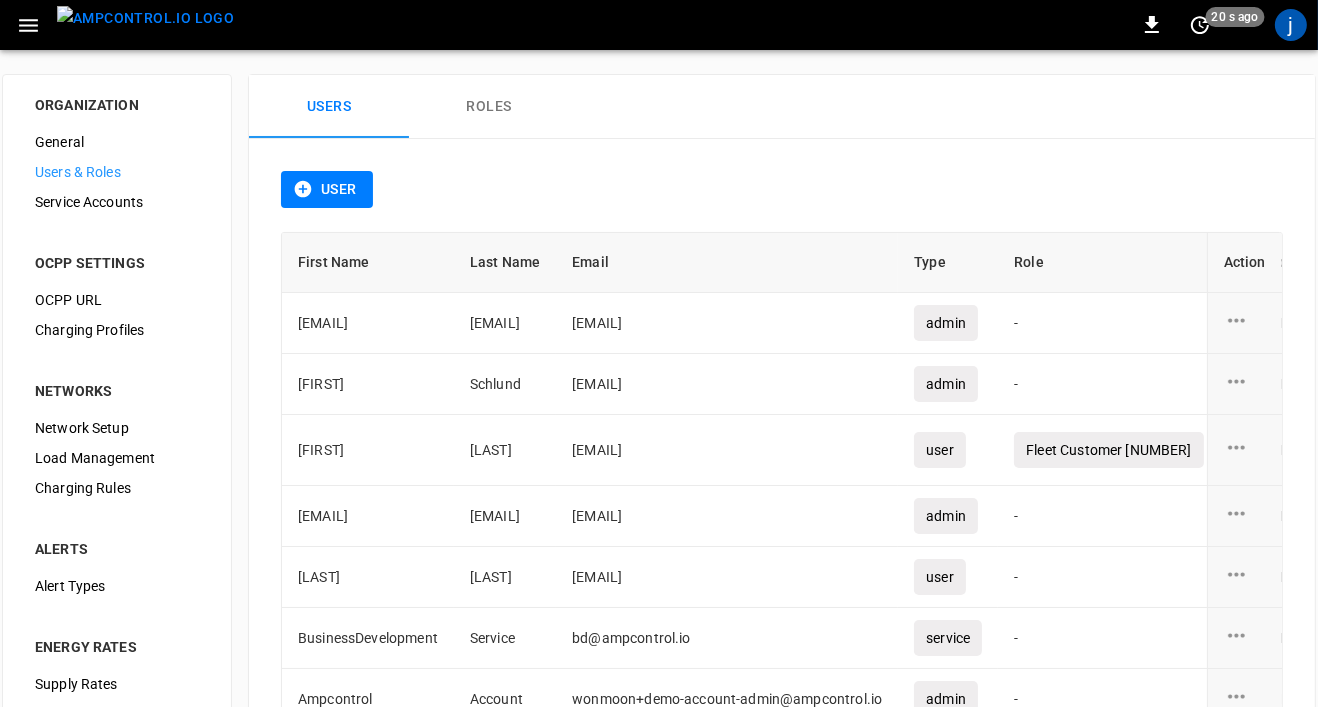 scroll, scrollTop: 3, scrollLeft: 0, axis: vertical 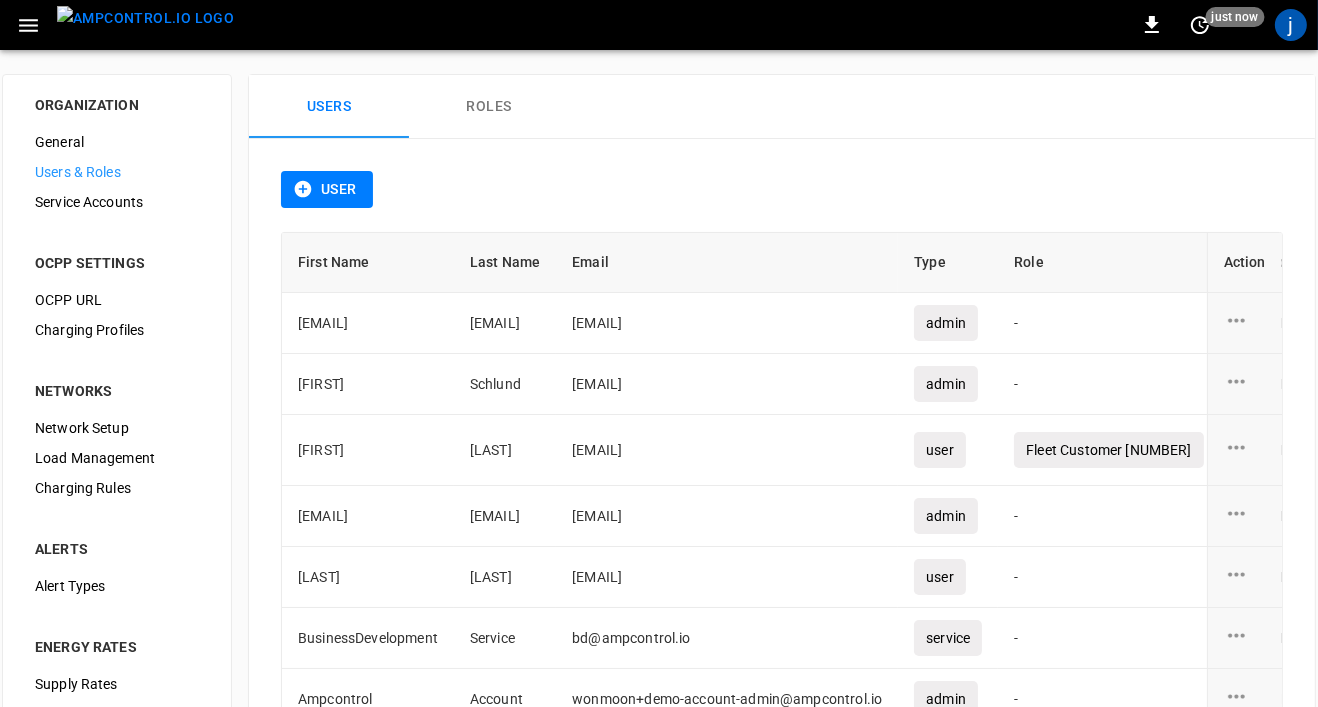 click on "Roles" at bounding box center (489, 107) 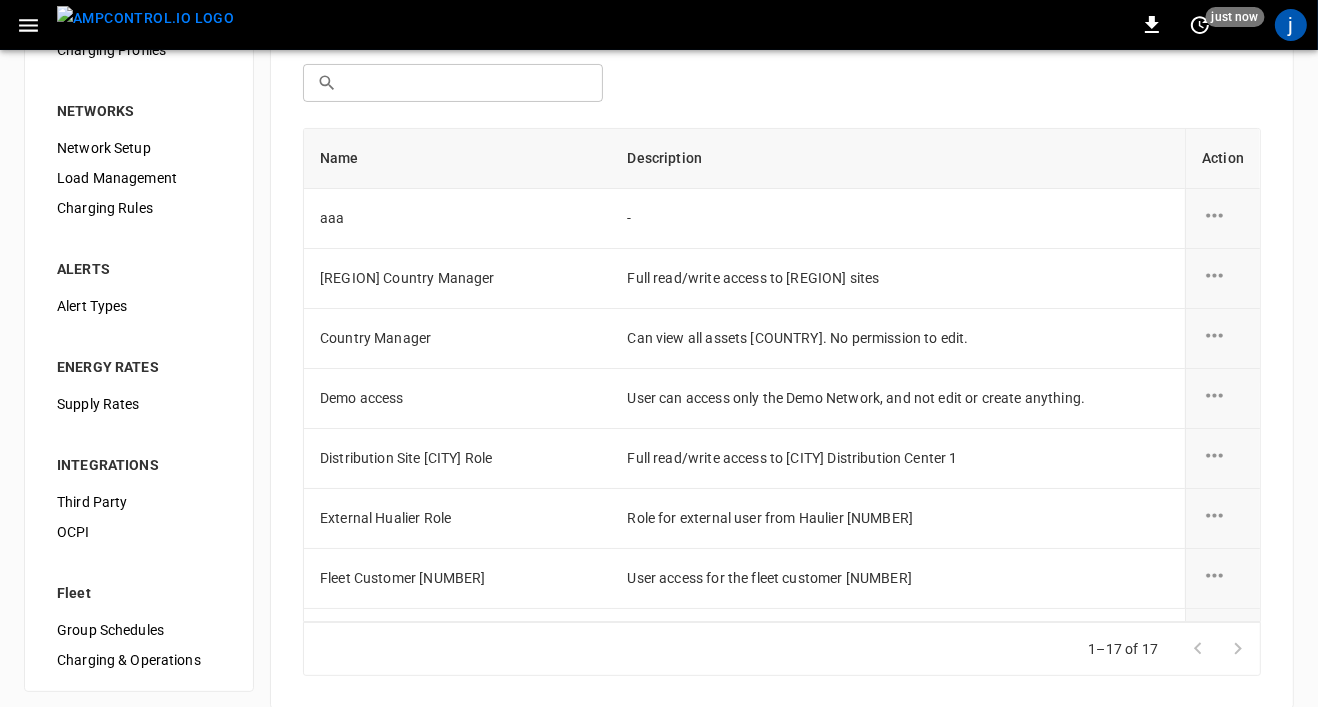 scroll, scrollTop: 305, scrollLeft: 0, axis: vertical 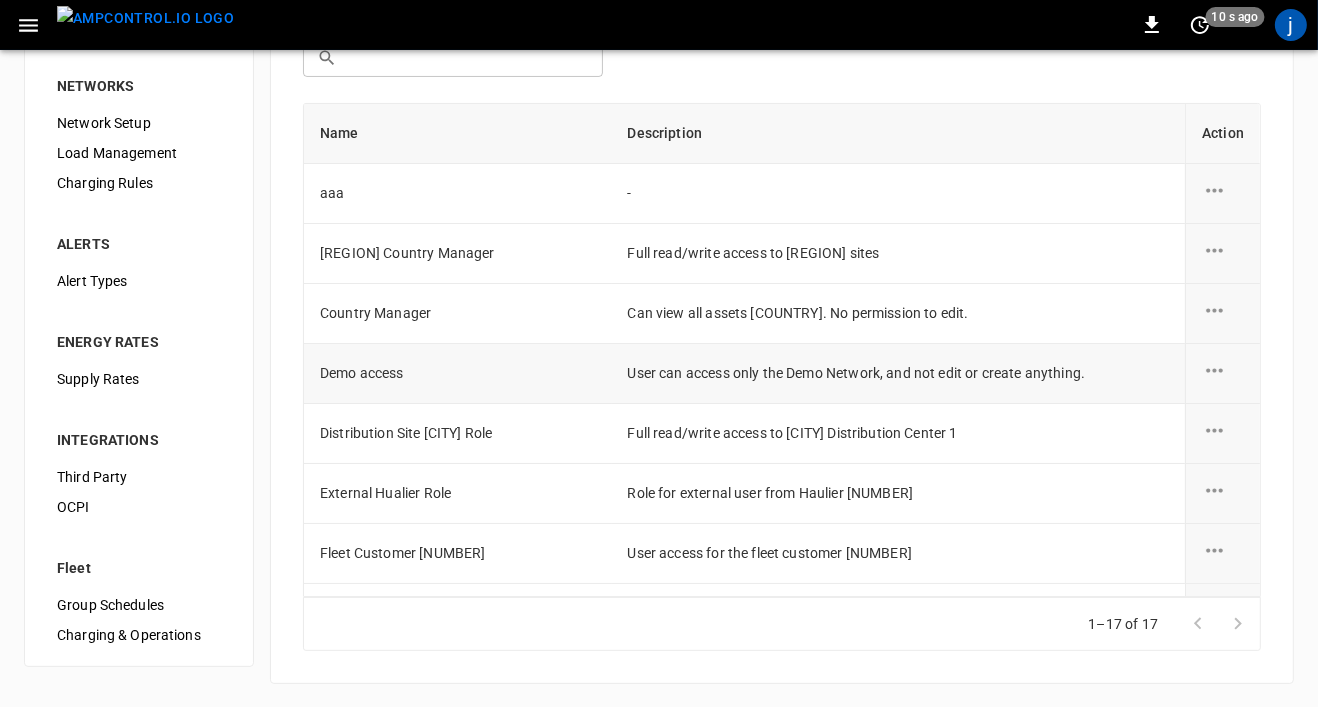 type 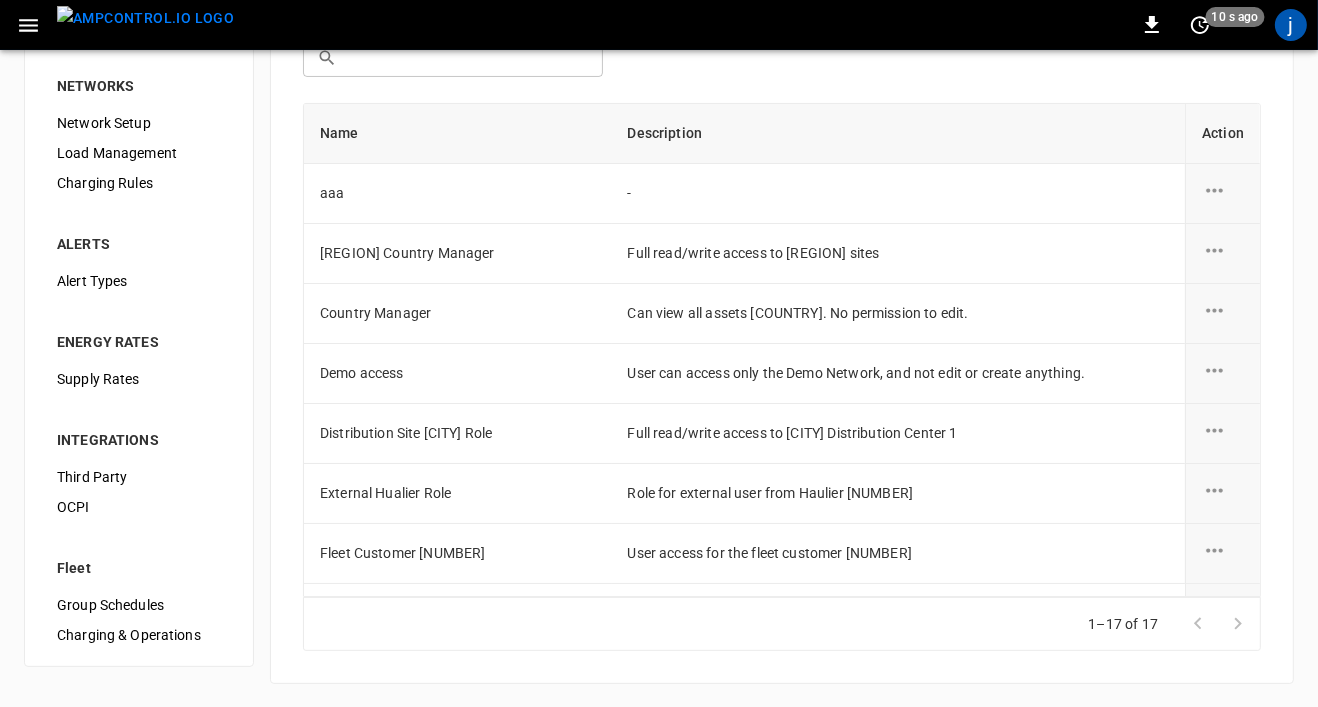 click at bounding box center (28, 25) 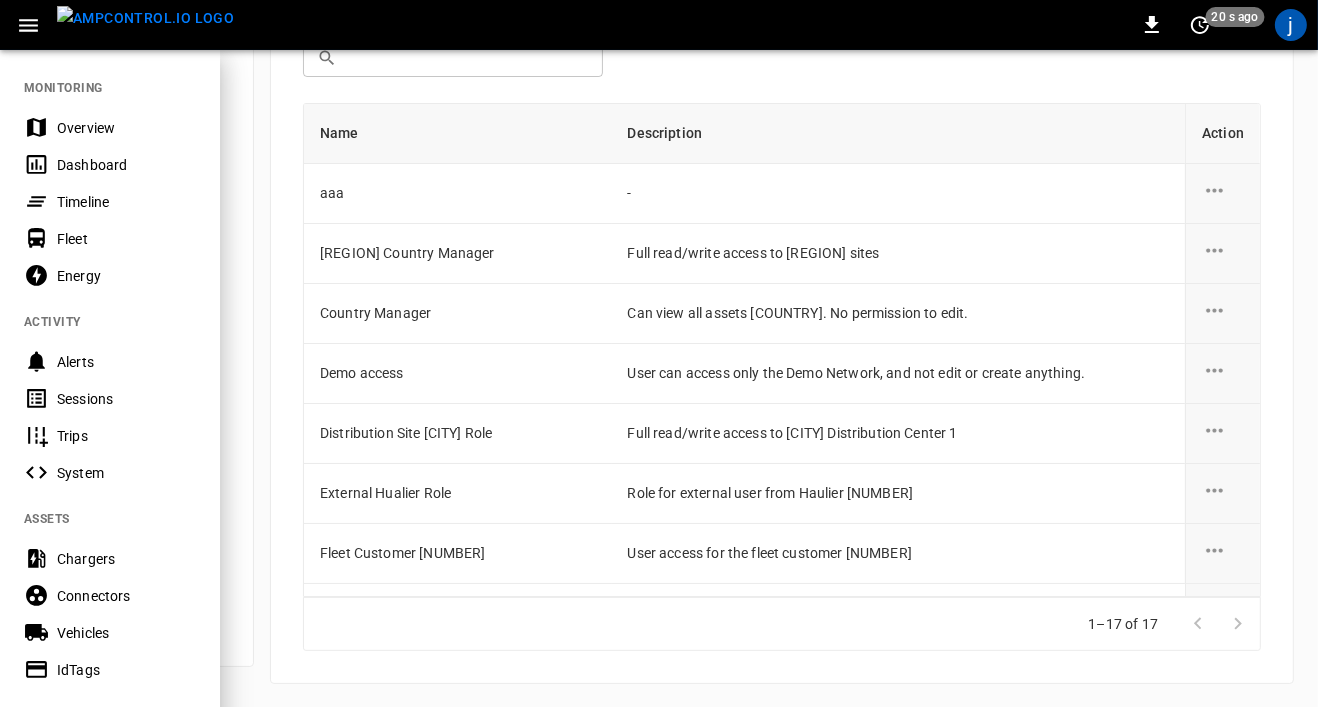 scroll, scrollTop: 2, scrollLeft: 0, axis: vertical 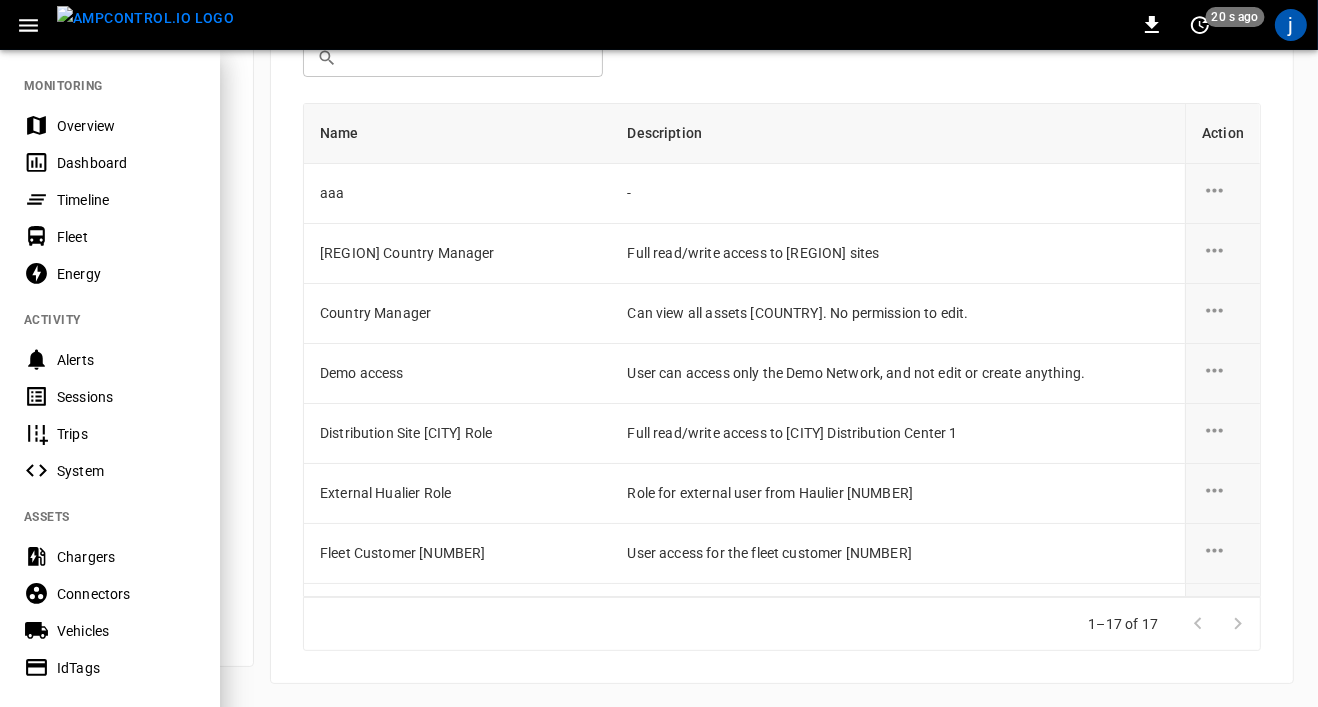 click on "IdTags" at bounding box center [126, 668] 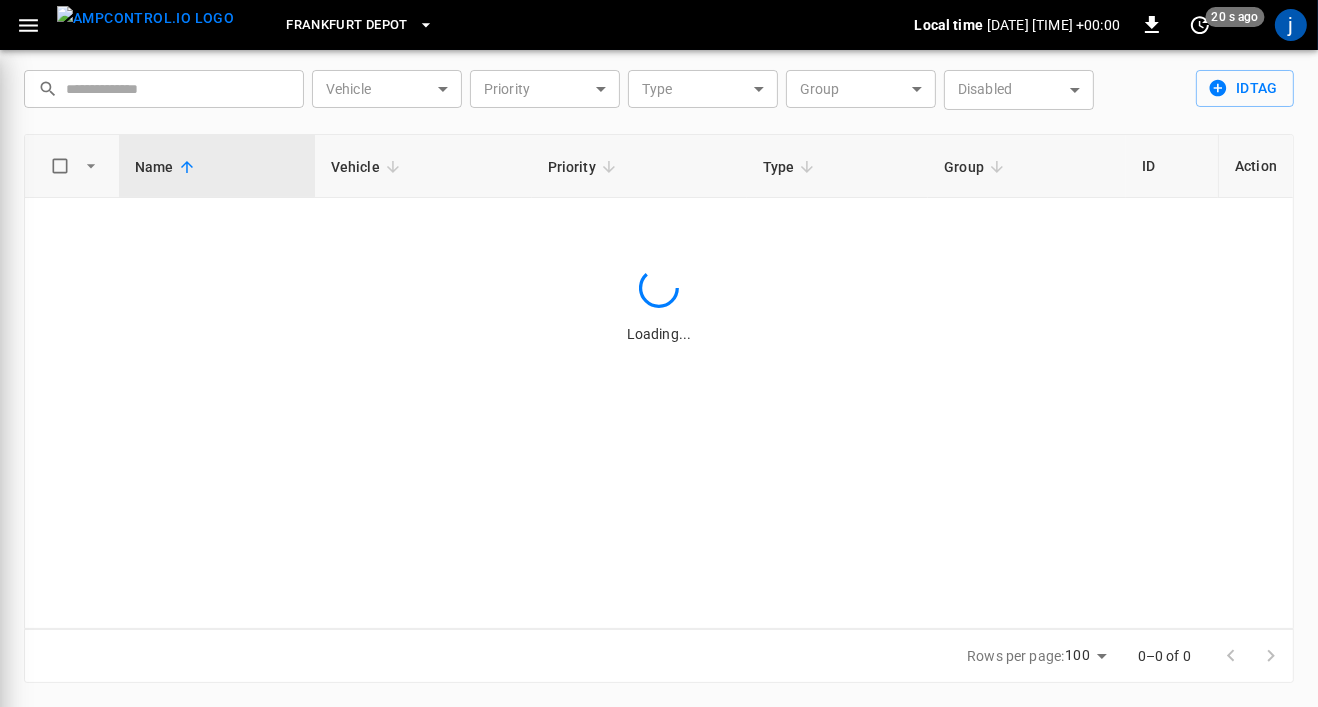 scroll, scrollTop: 59, scrollLeft: 0, axis: vertical 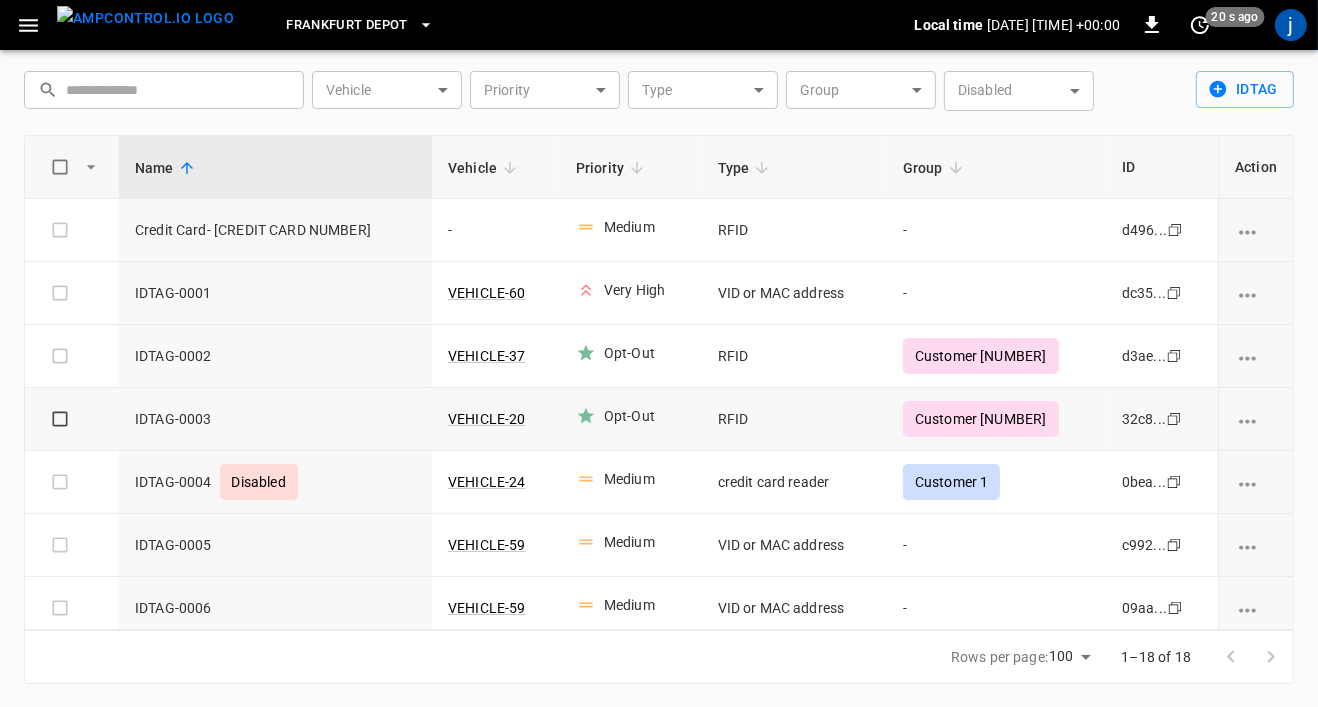 type 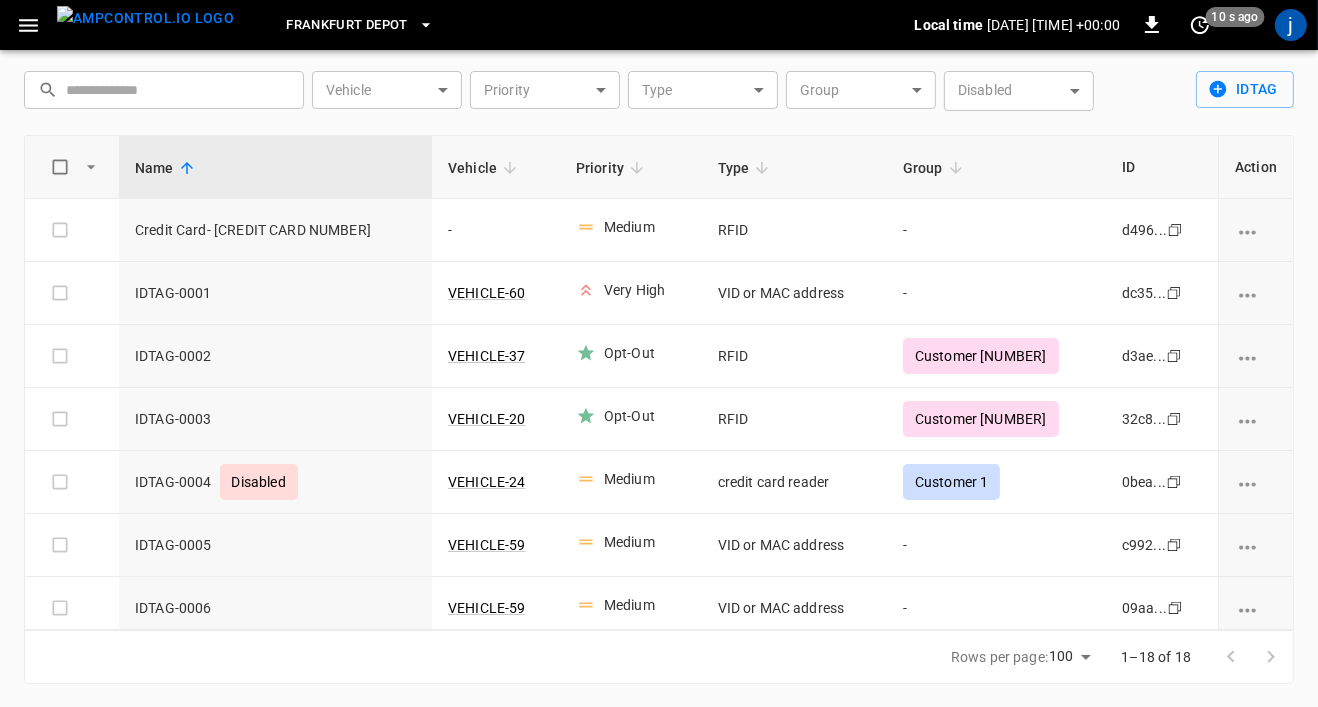 click at bounding box center (28, 25) 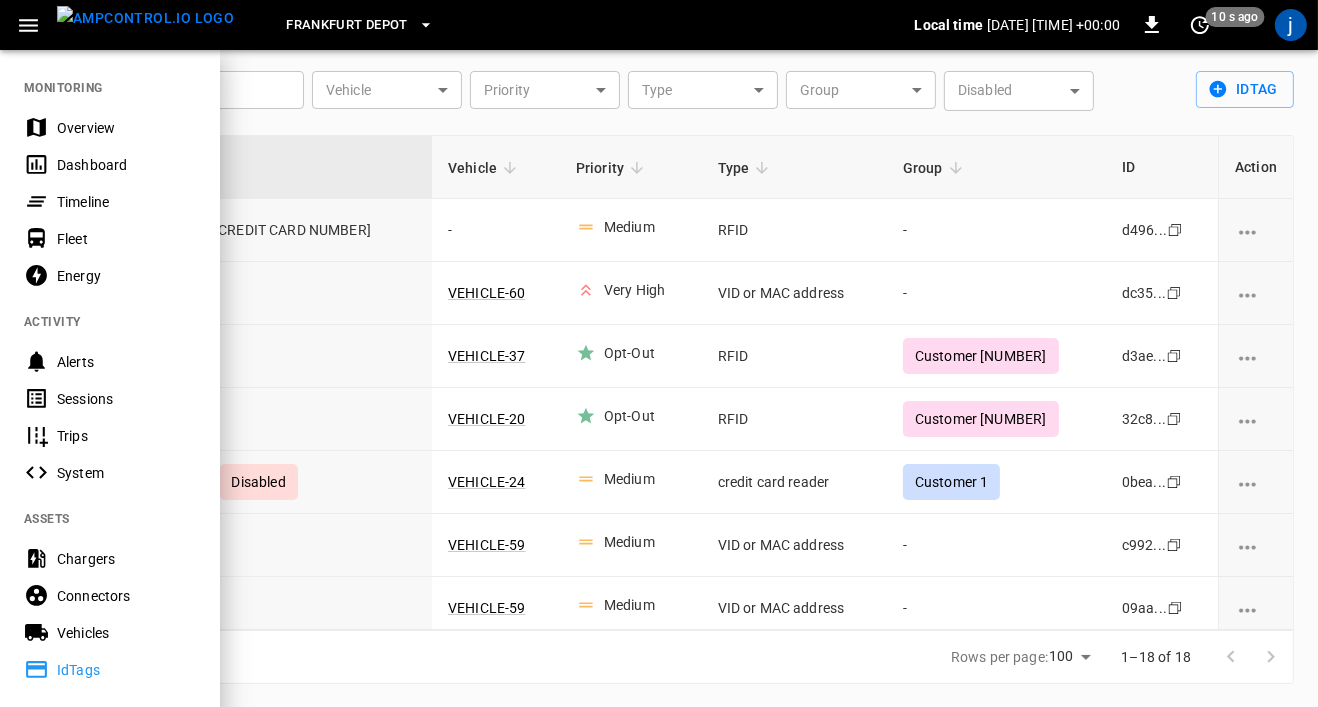 click on "Dashboard" at bounding box center (126, 165) 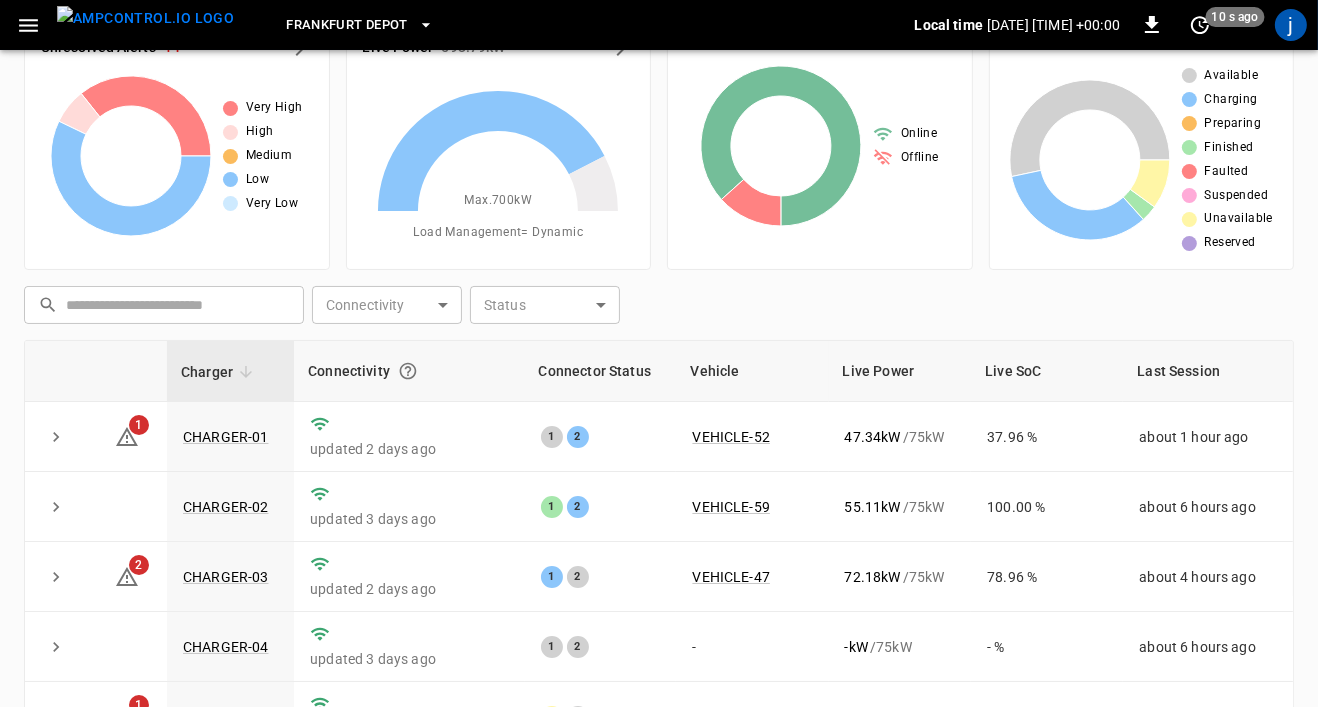 scroll, scrollTop: 21, scrollLeft: 0, axis: vertical 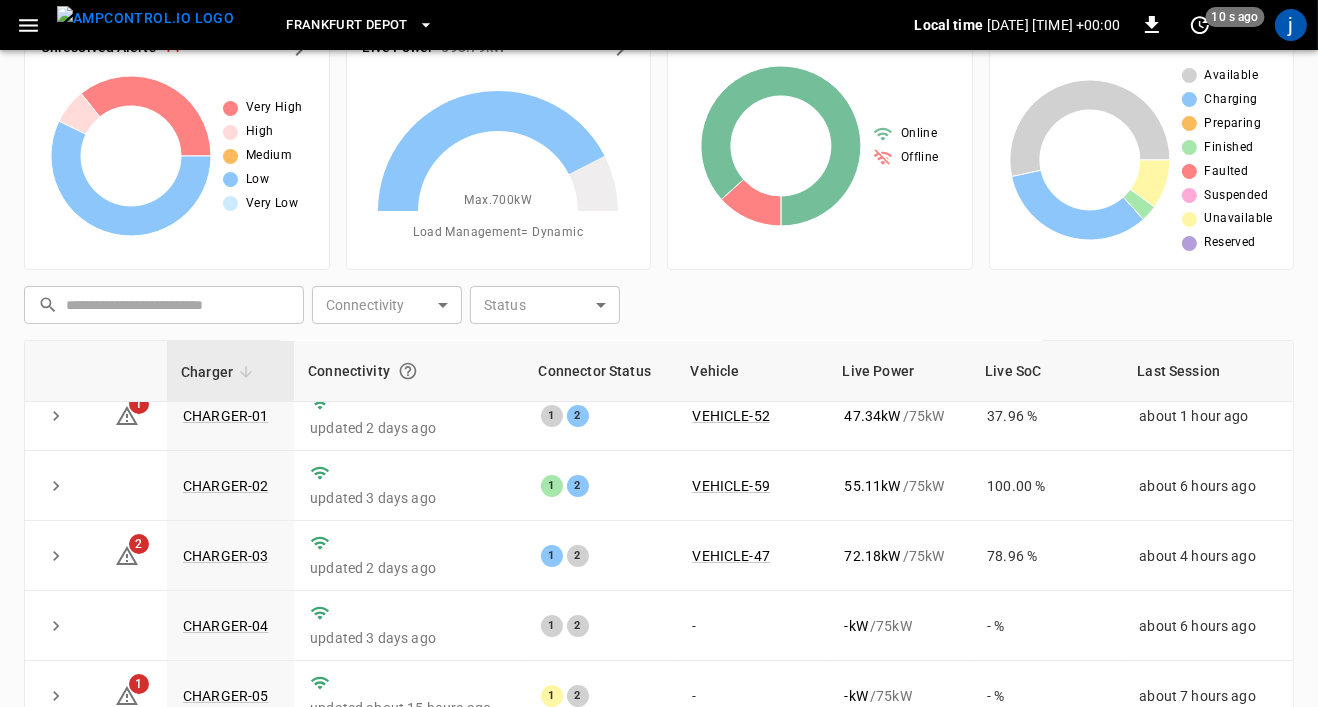 click 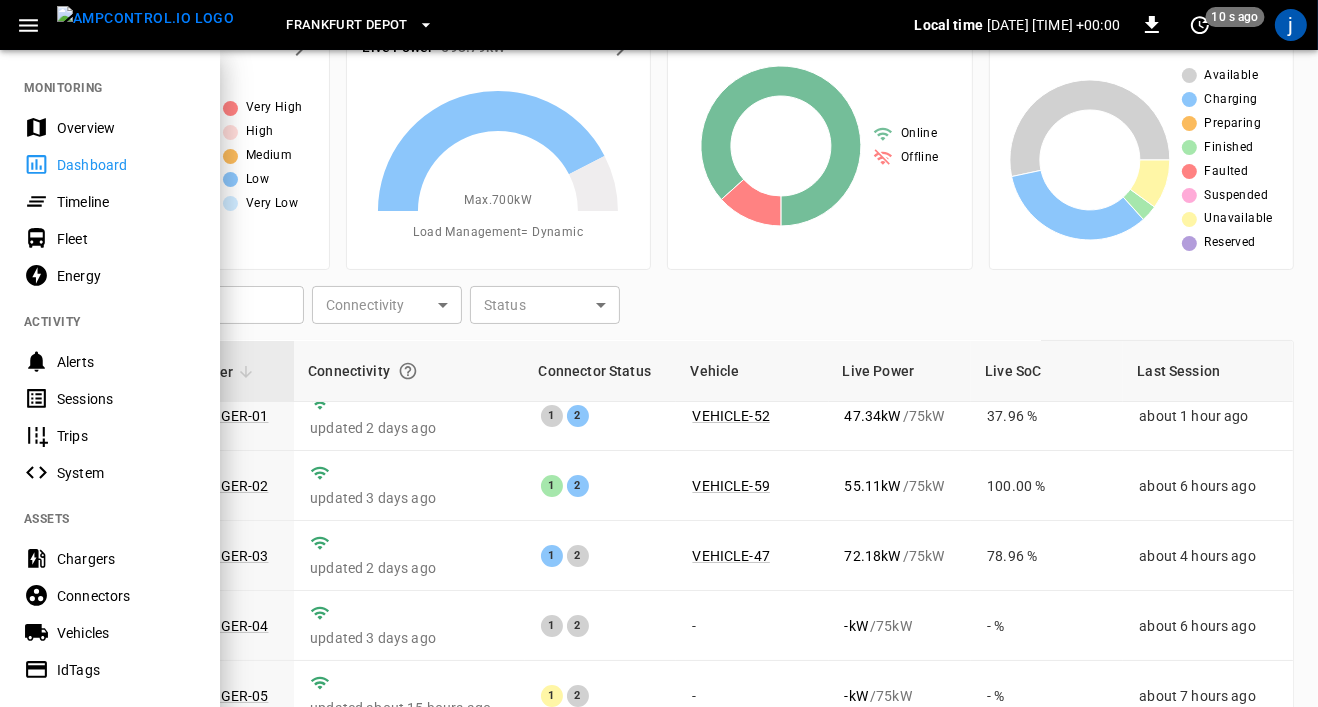 click at bounding box center (659, 353) 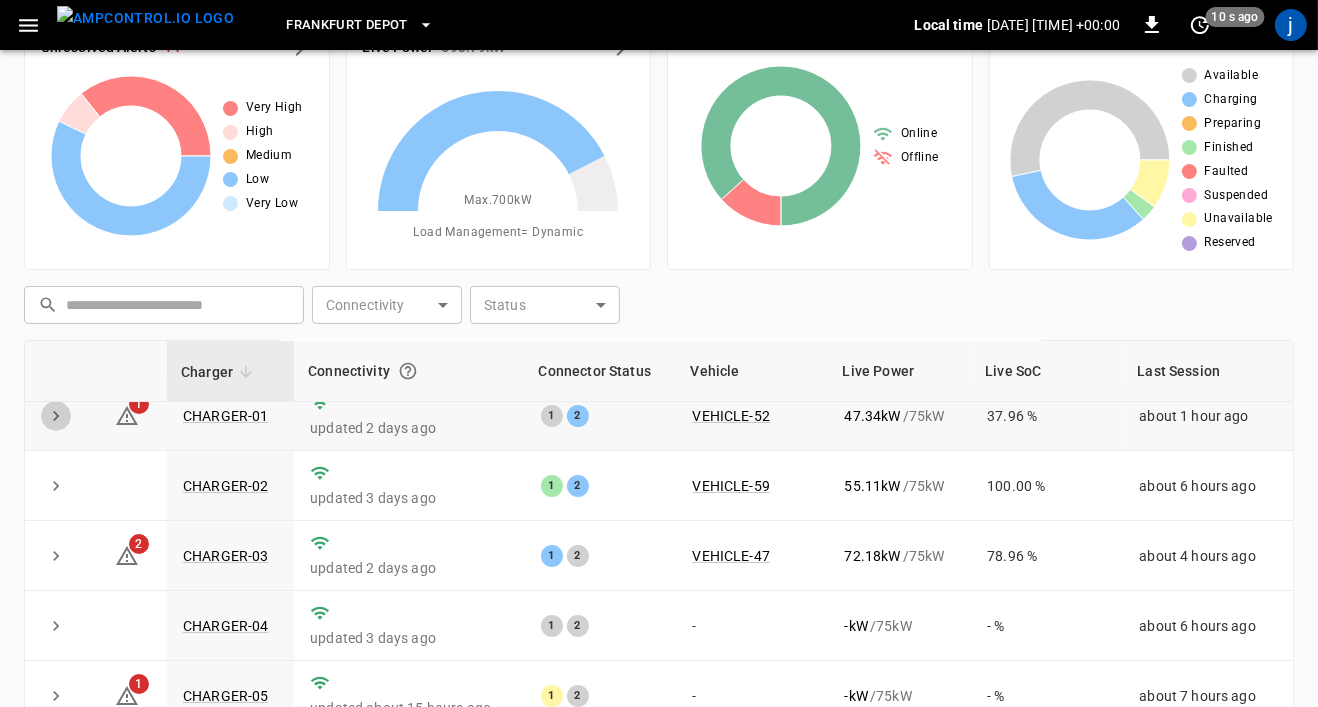 click 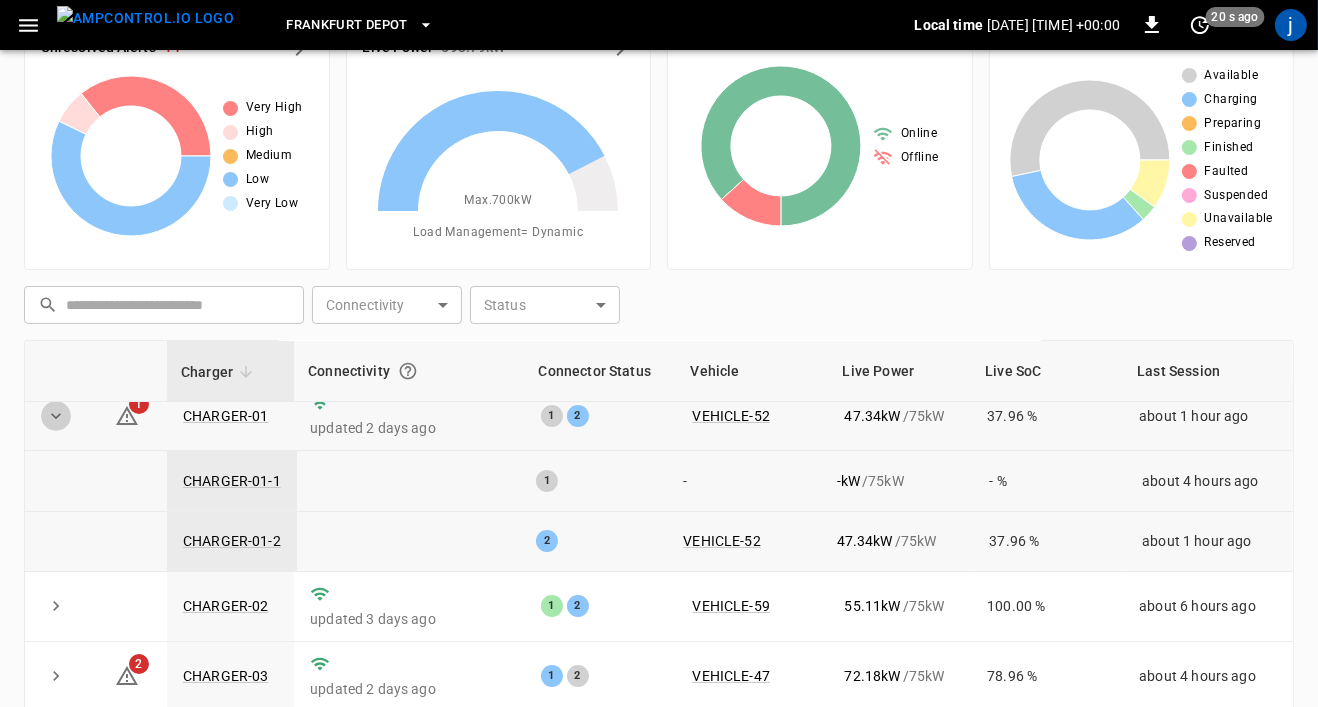 click 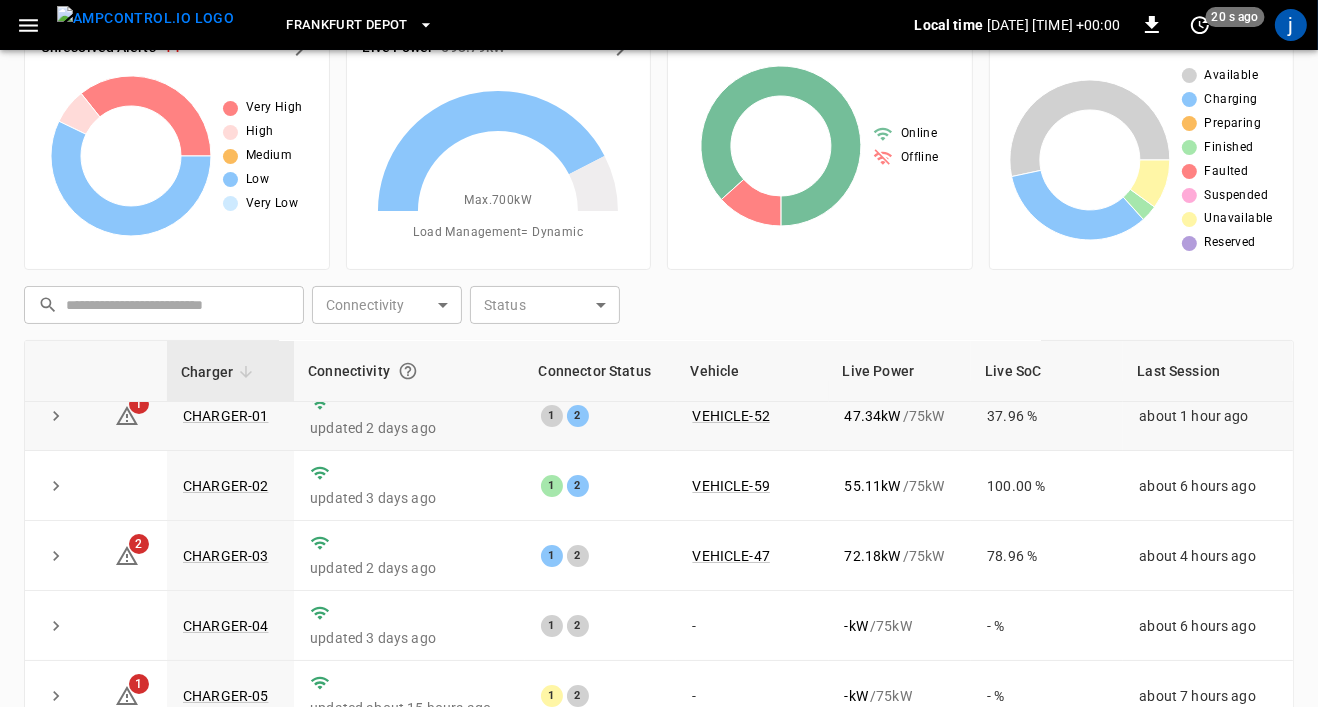click 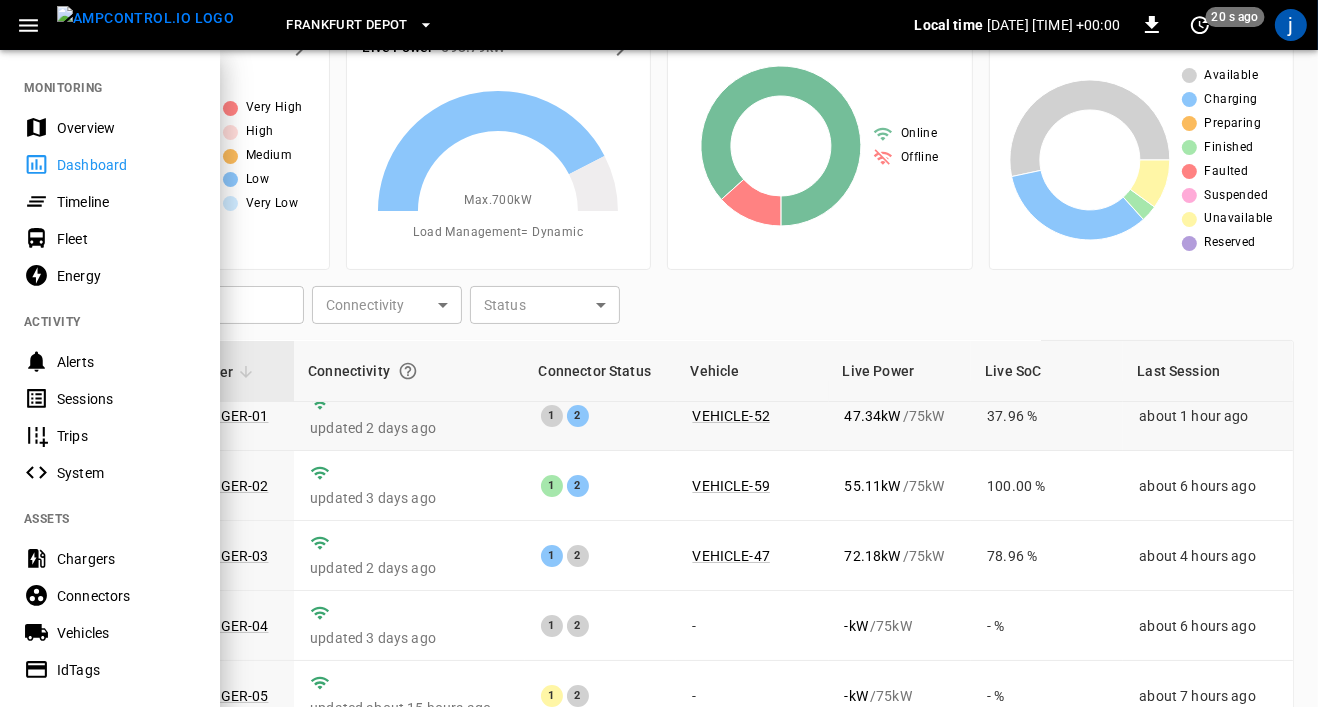 click on "Timeline" at bounding box center (126, 202) 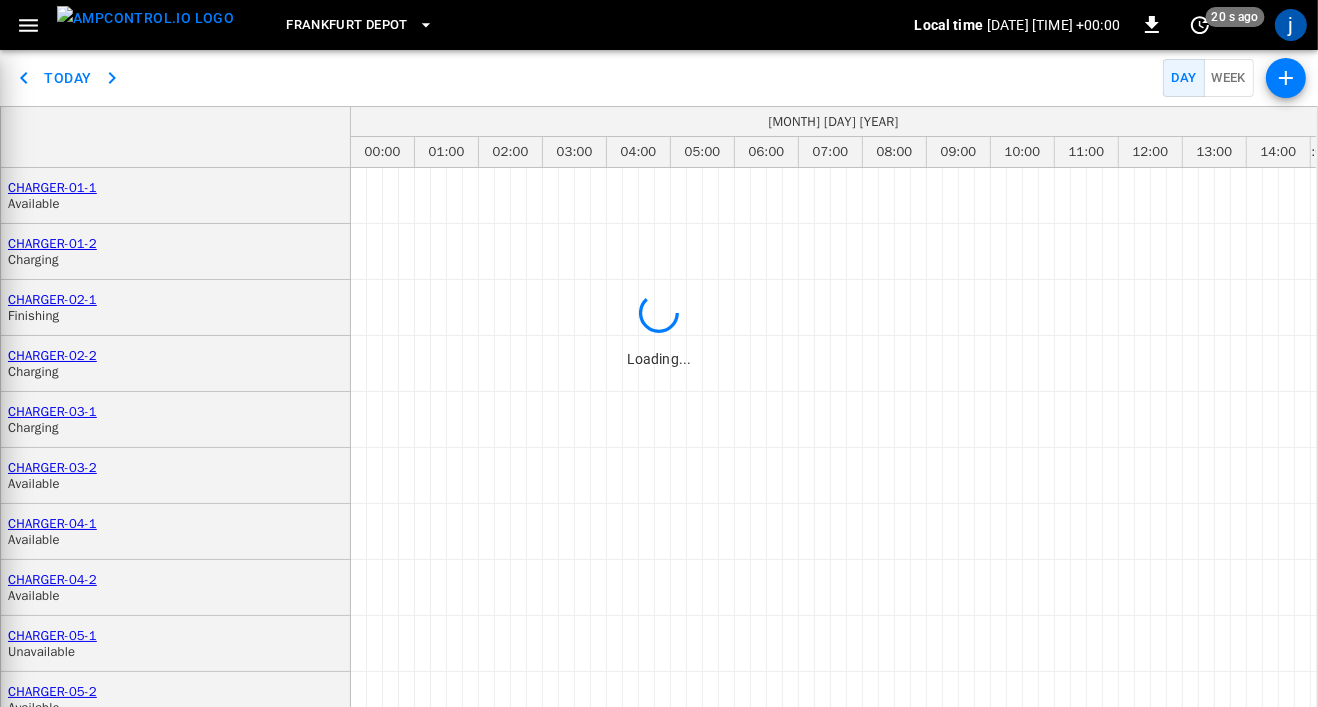 scroll, scrollTop: 0, scrollLeft: 0, axis: both 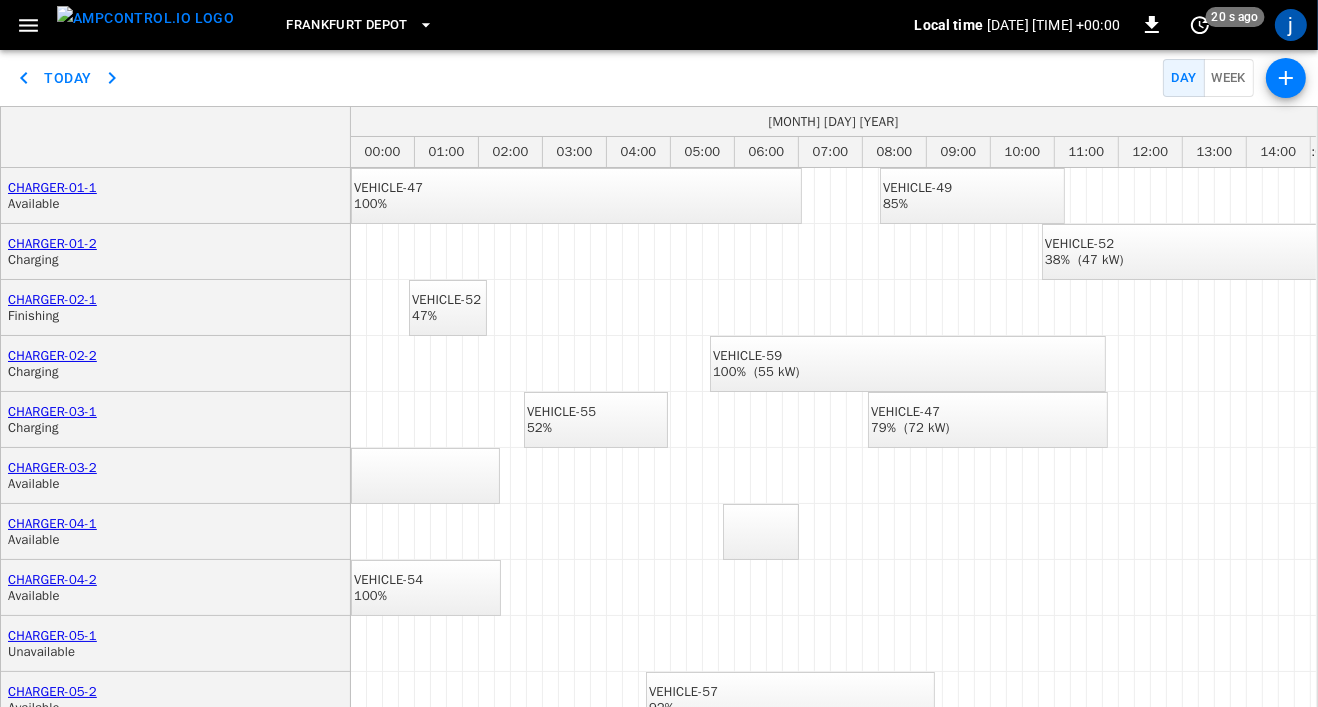 click 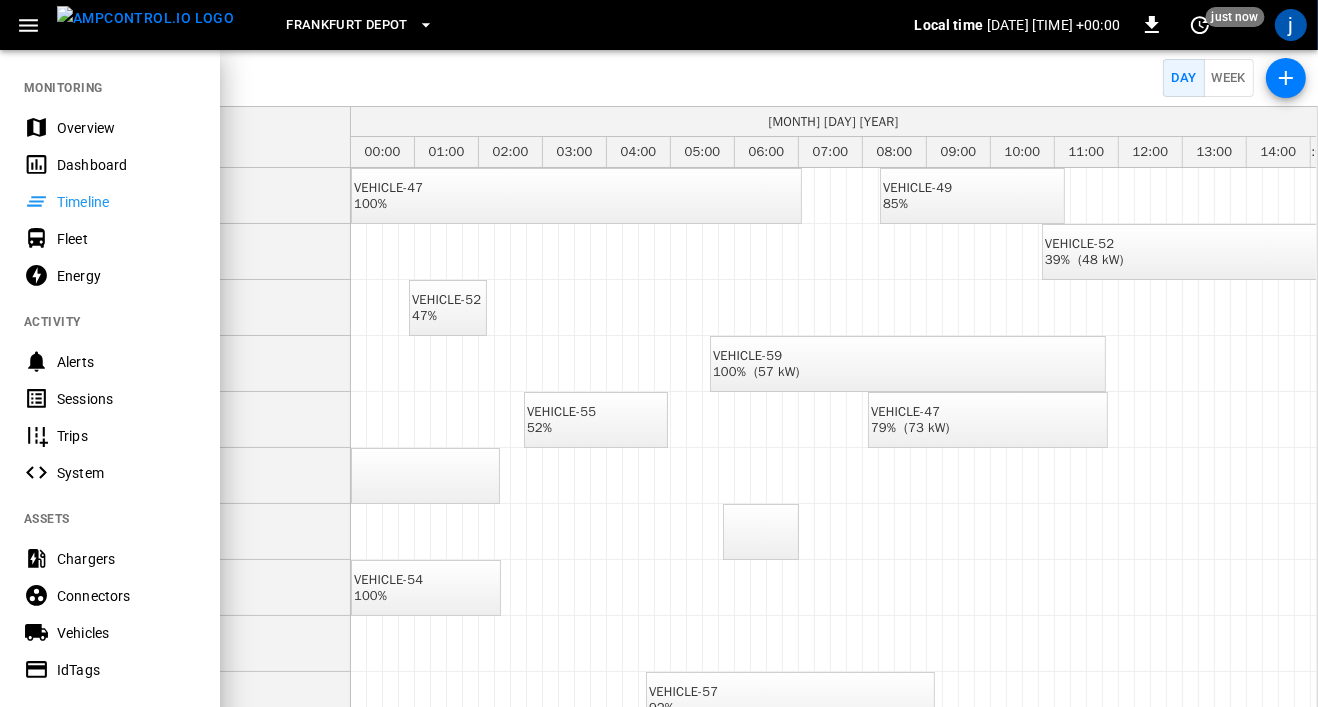click on "Fleet" at bounding box center (110, 238) 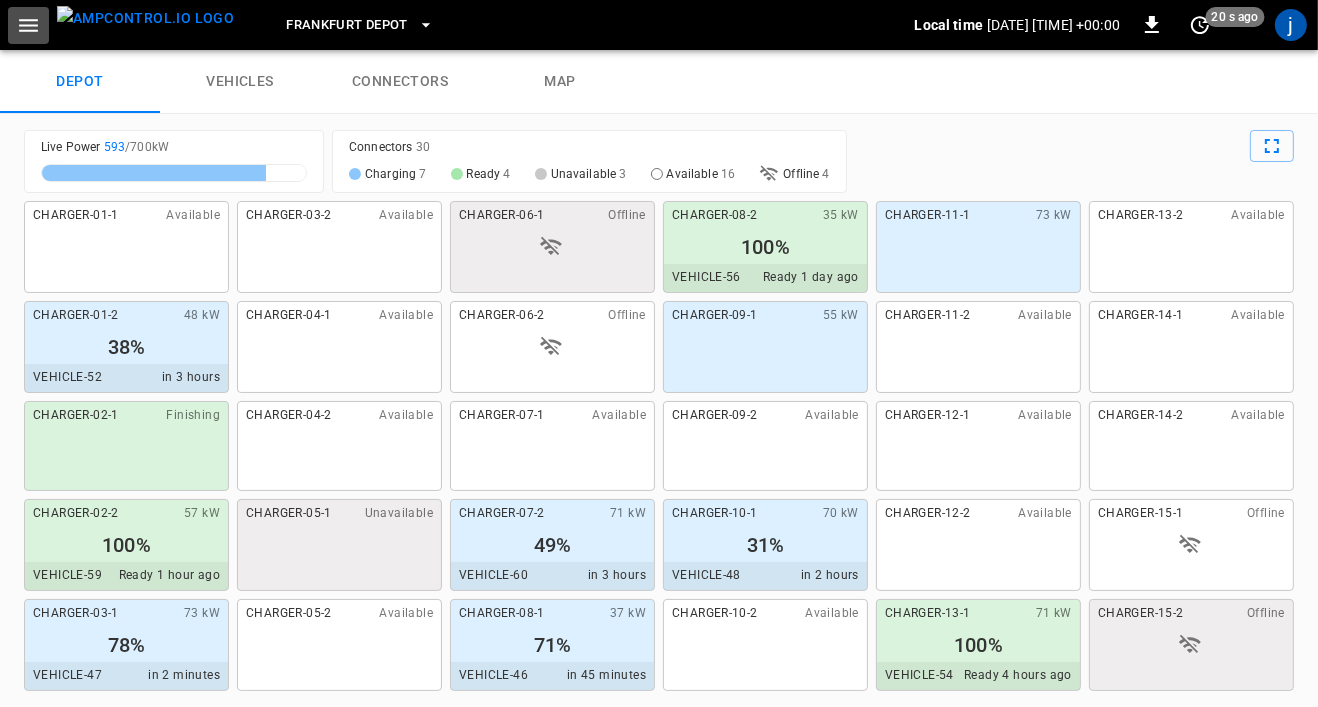 click 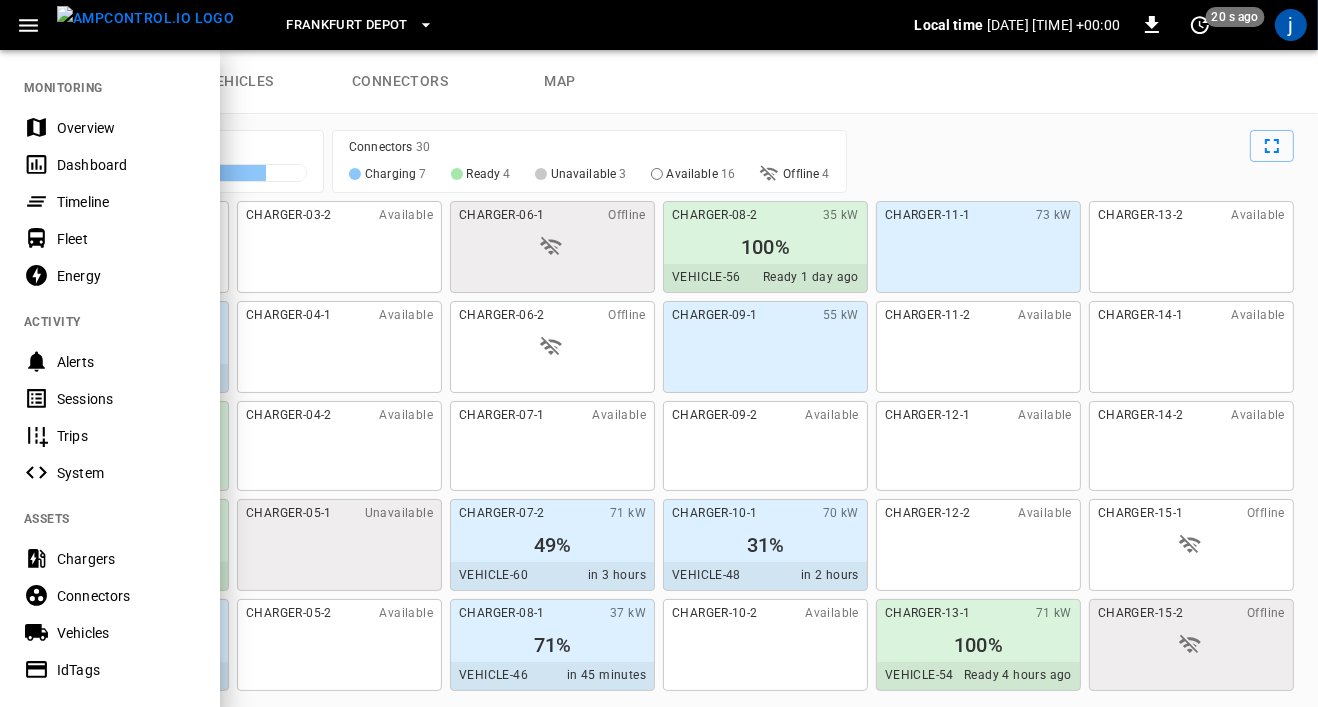 scroll, scrollTop: 455, scrollLeft: 0, axis: vertical 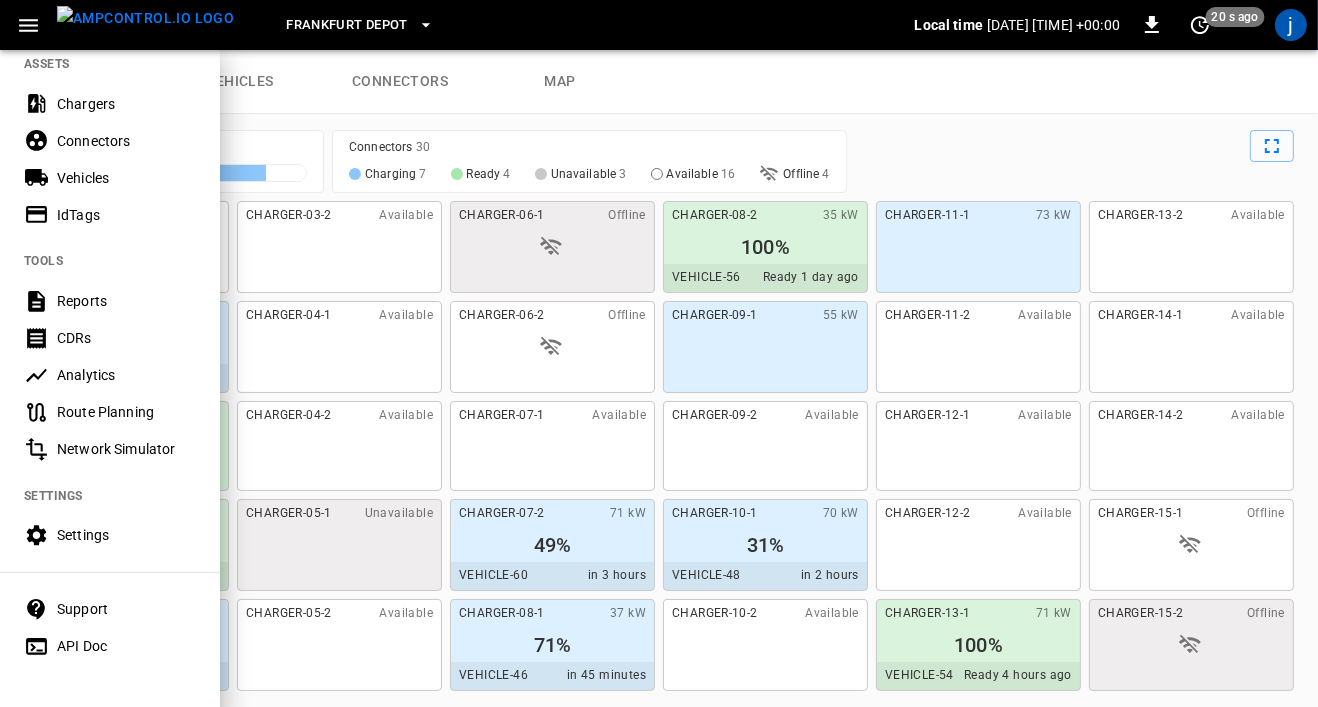 click on "Settings" at bounding box center (126, 535) 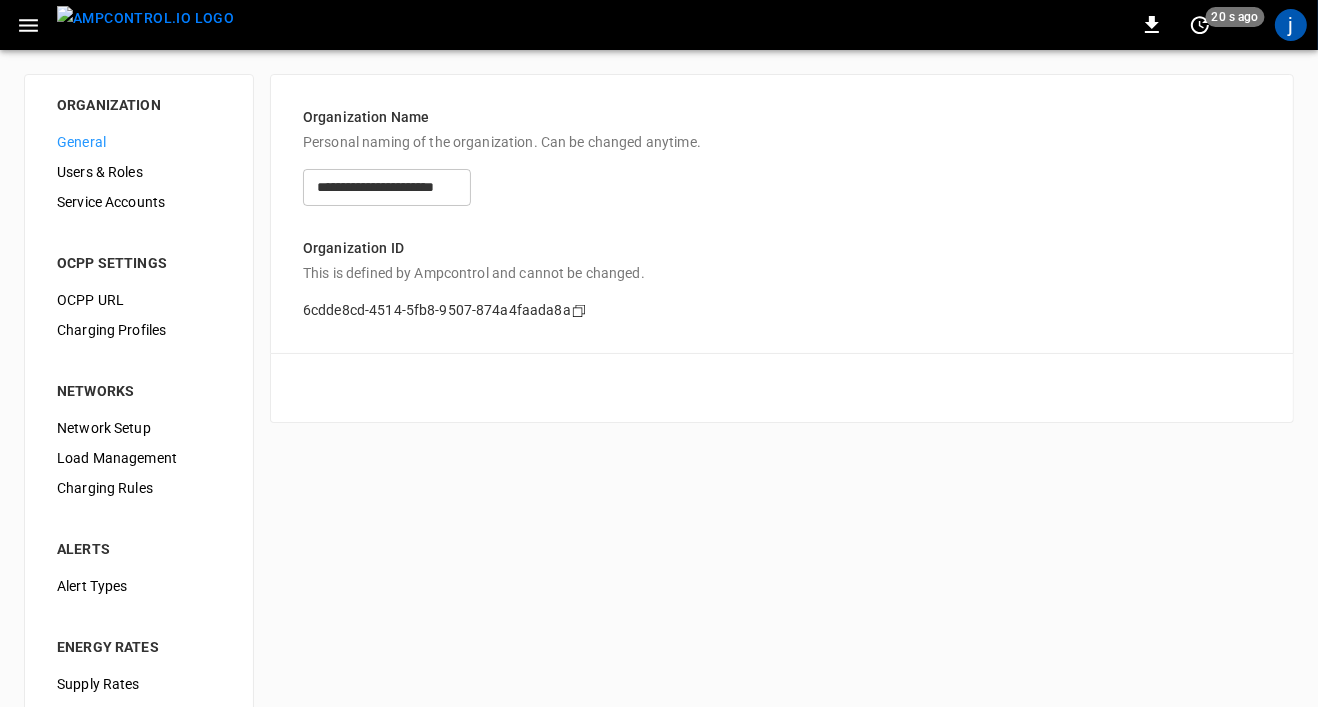 click on "Users & Roles" at bounding box center [139, 172] 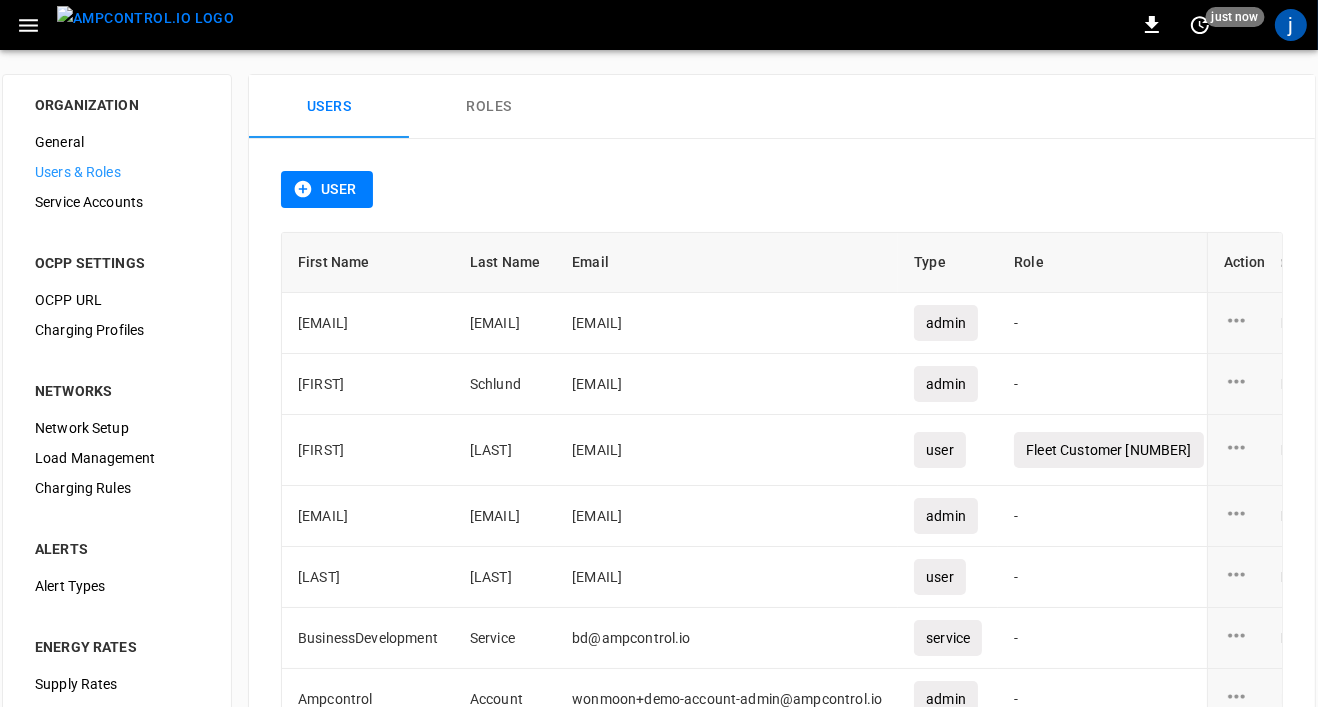 scroll, scrollTop: 3, scrollLeft: 0, axis: vertical 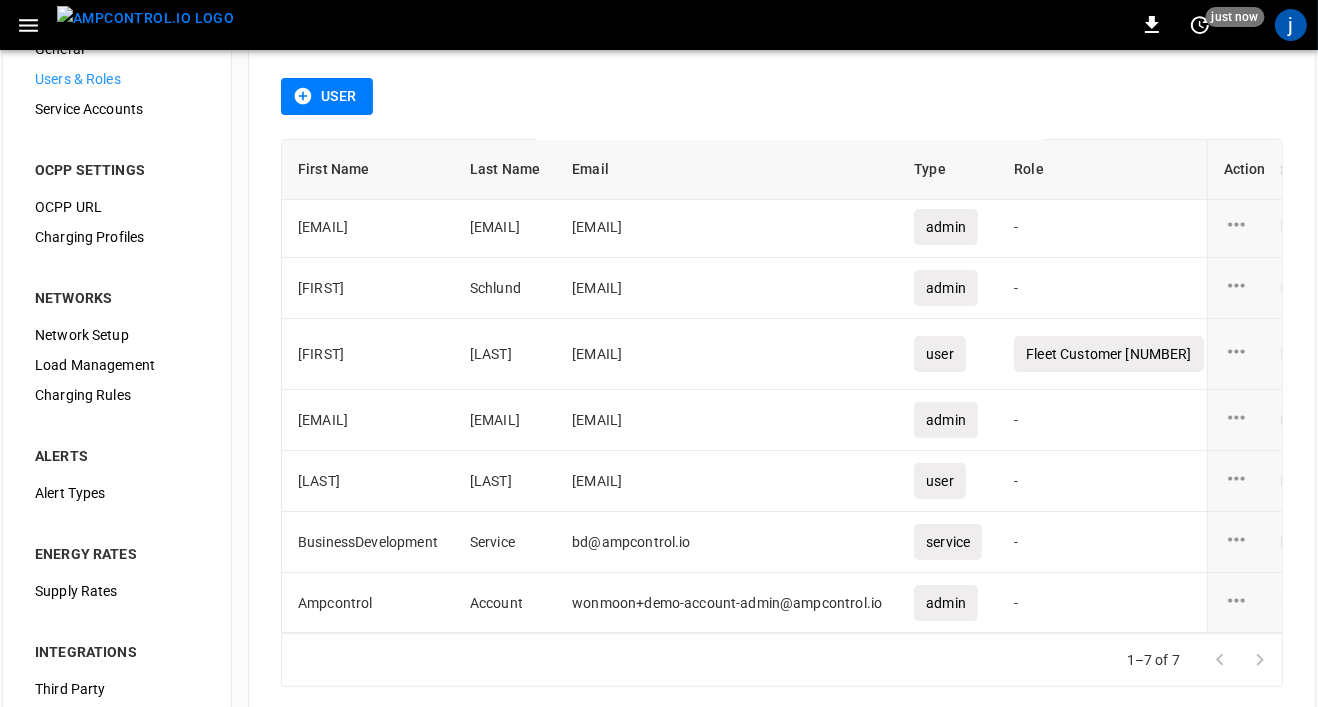 click 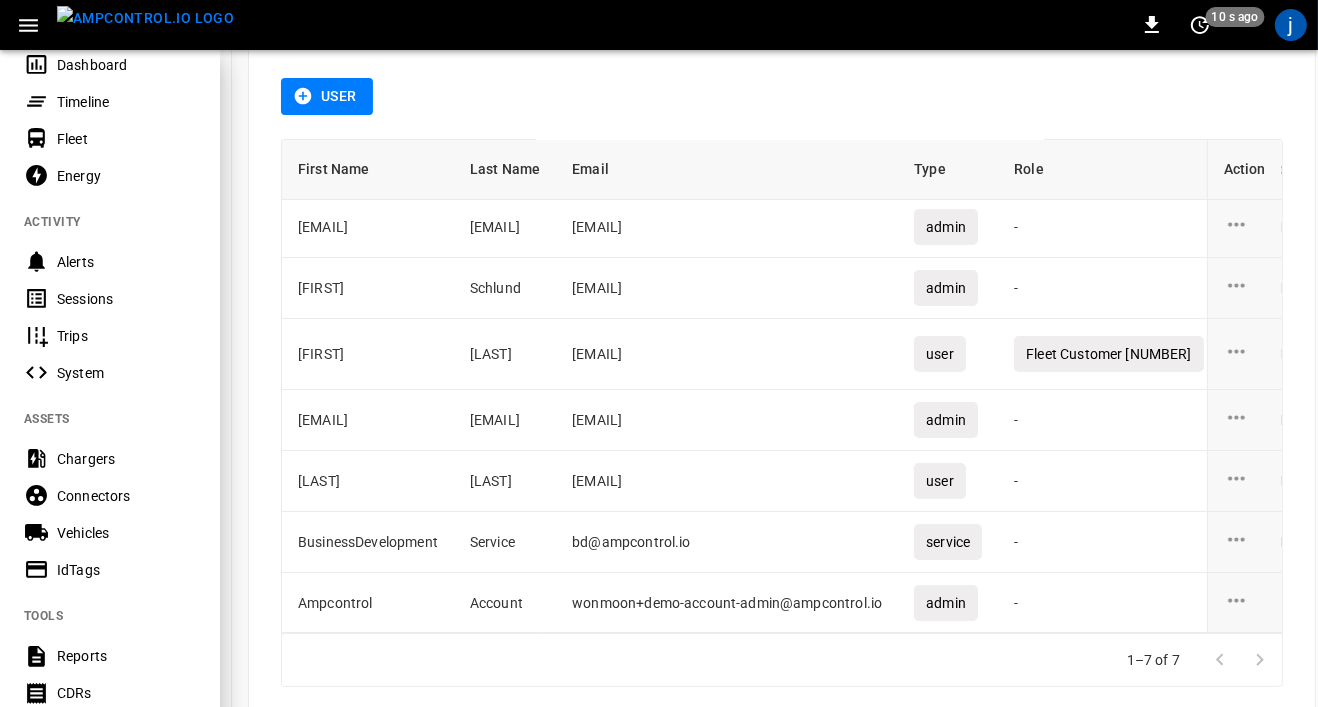 scroll, scrollTop: 118, scrollLeft: 0, axis: vertical 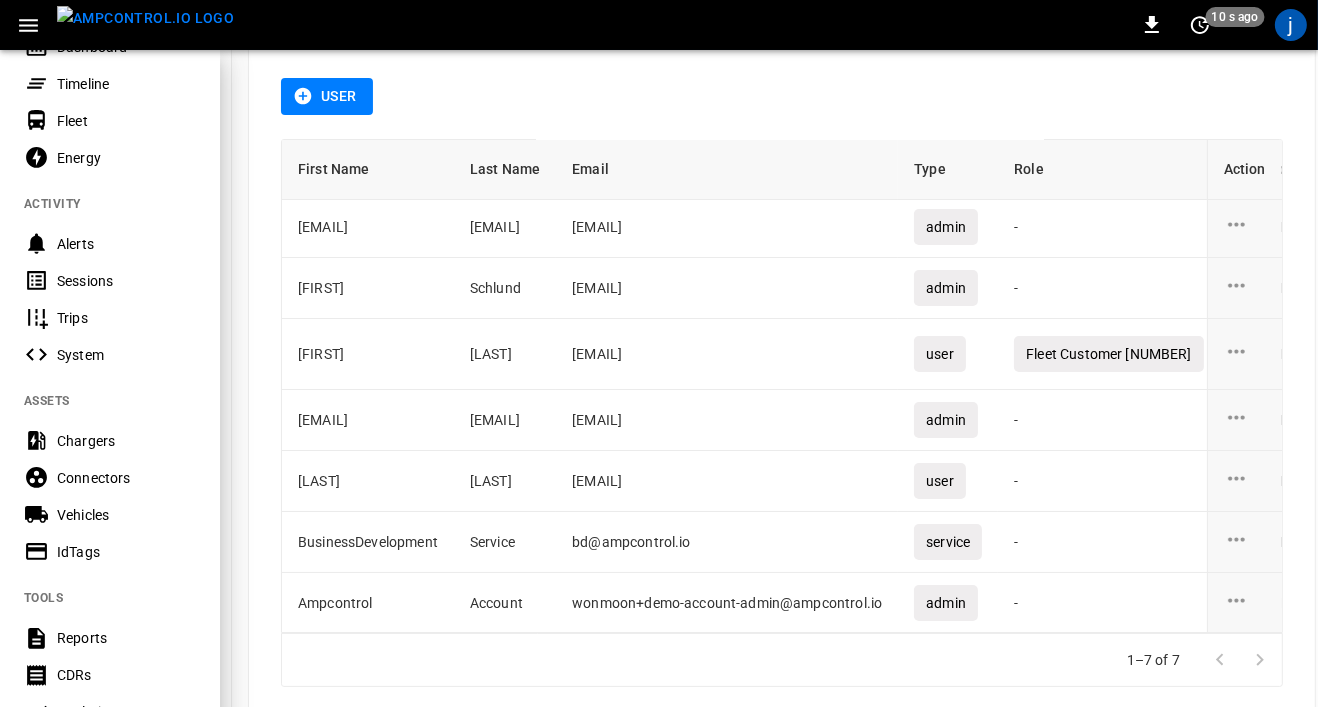 click on "IdTags" at bounding box center (110, 551) 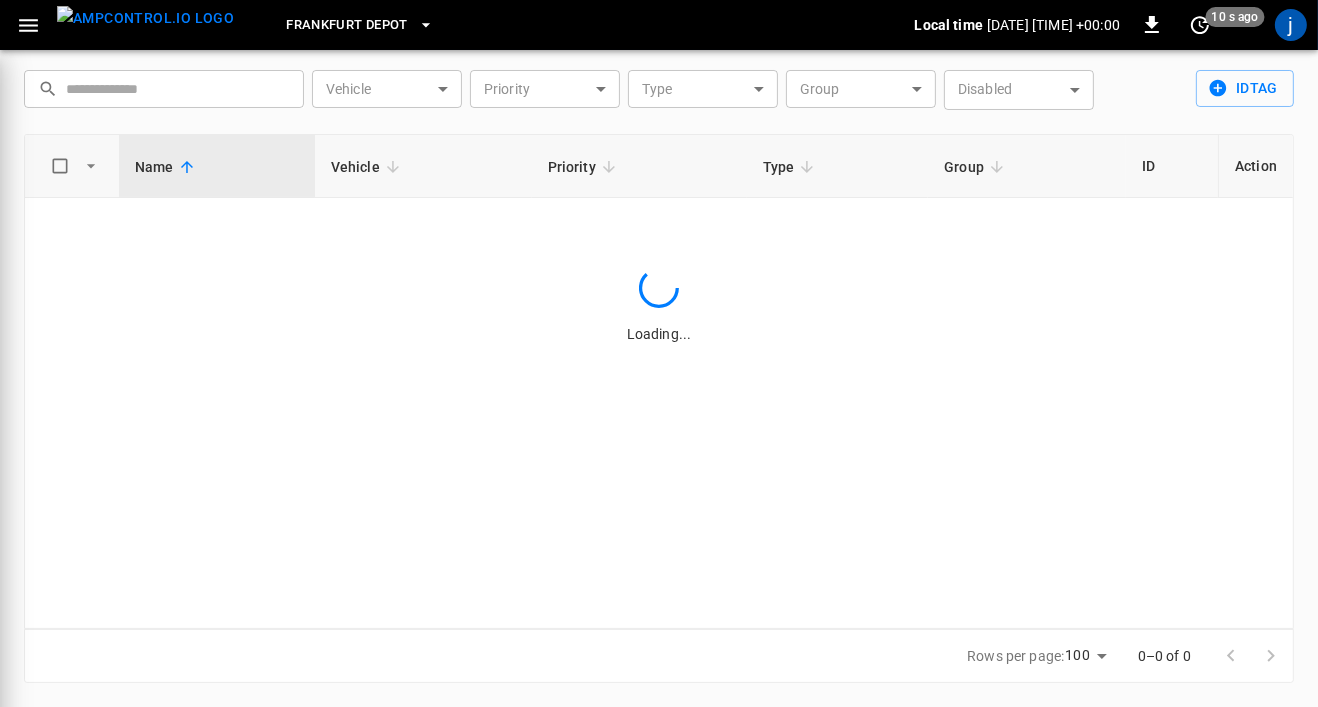 scroll, scrollTop: 59, scrollLeft: 0, axis: vertical 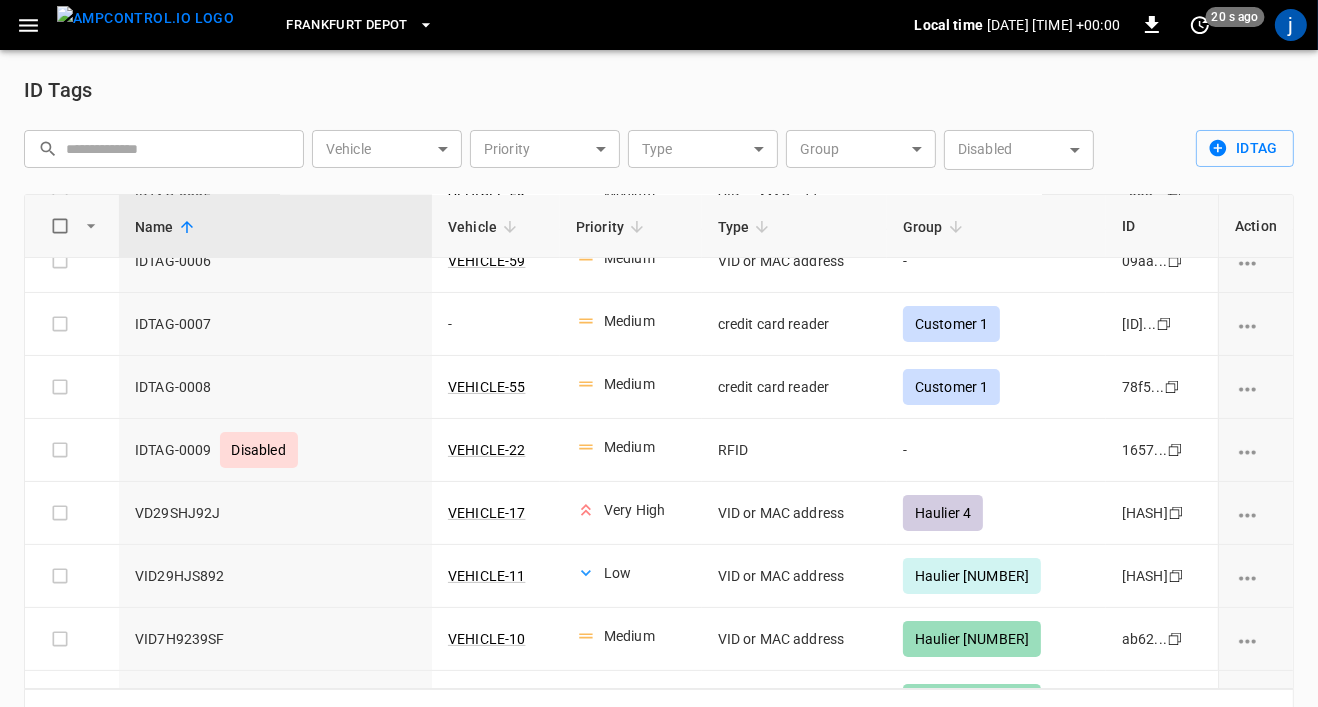click on "Group" at bounding box center (936, 227) 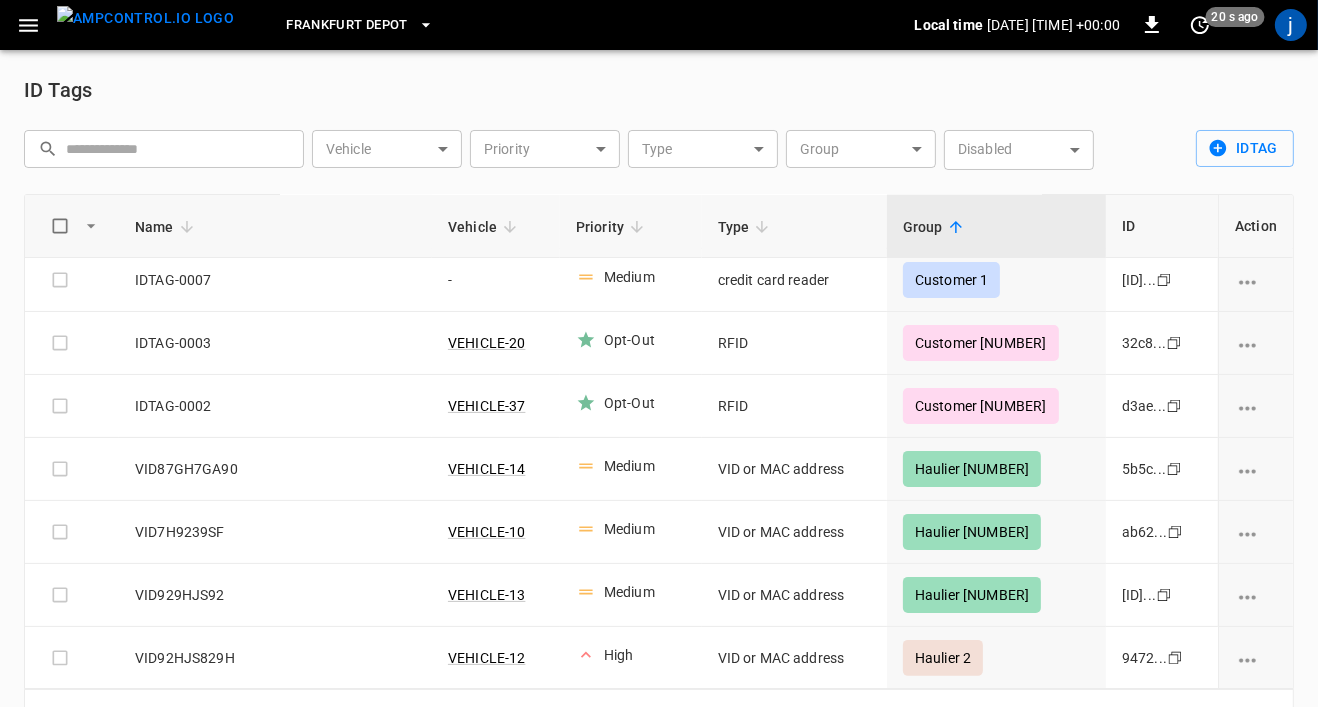 scroll, scrollTop: 701, scrollLeft: 0, axis: vertical 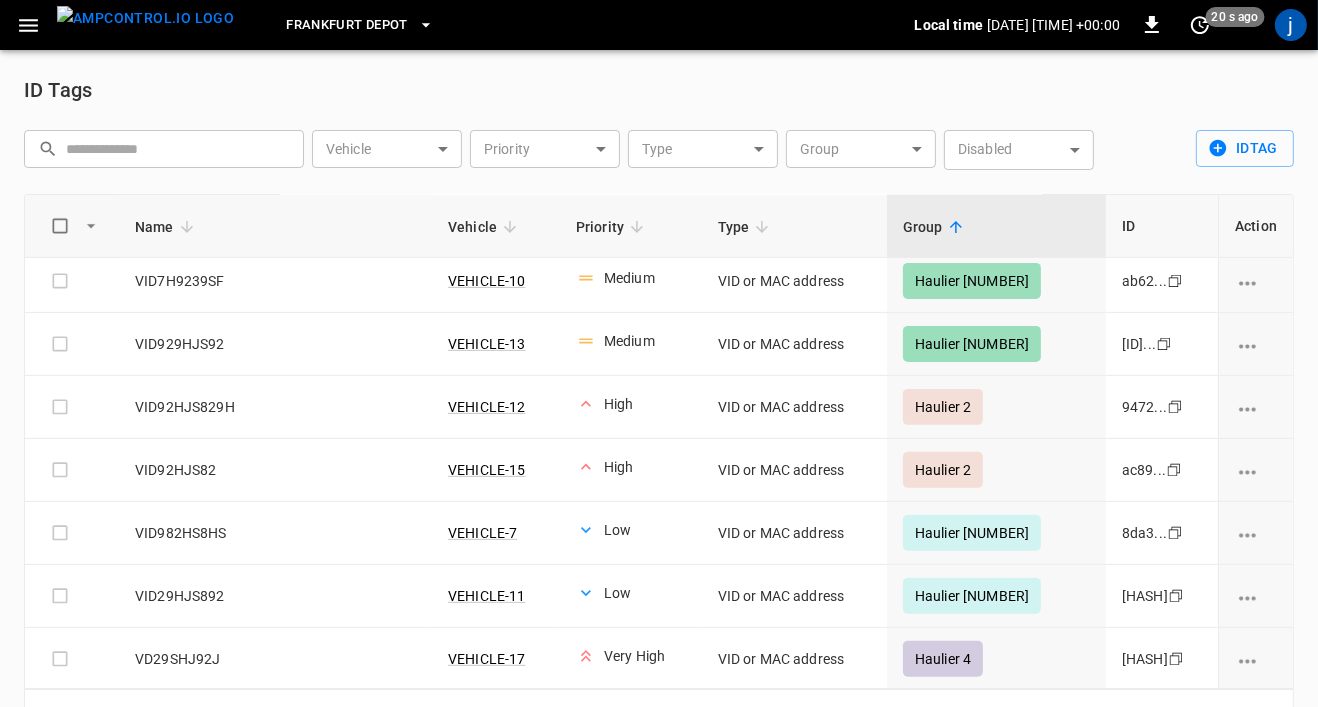 click on "Group" at bounding box center (996, 226) 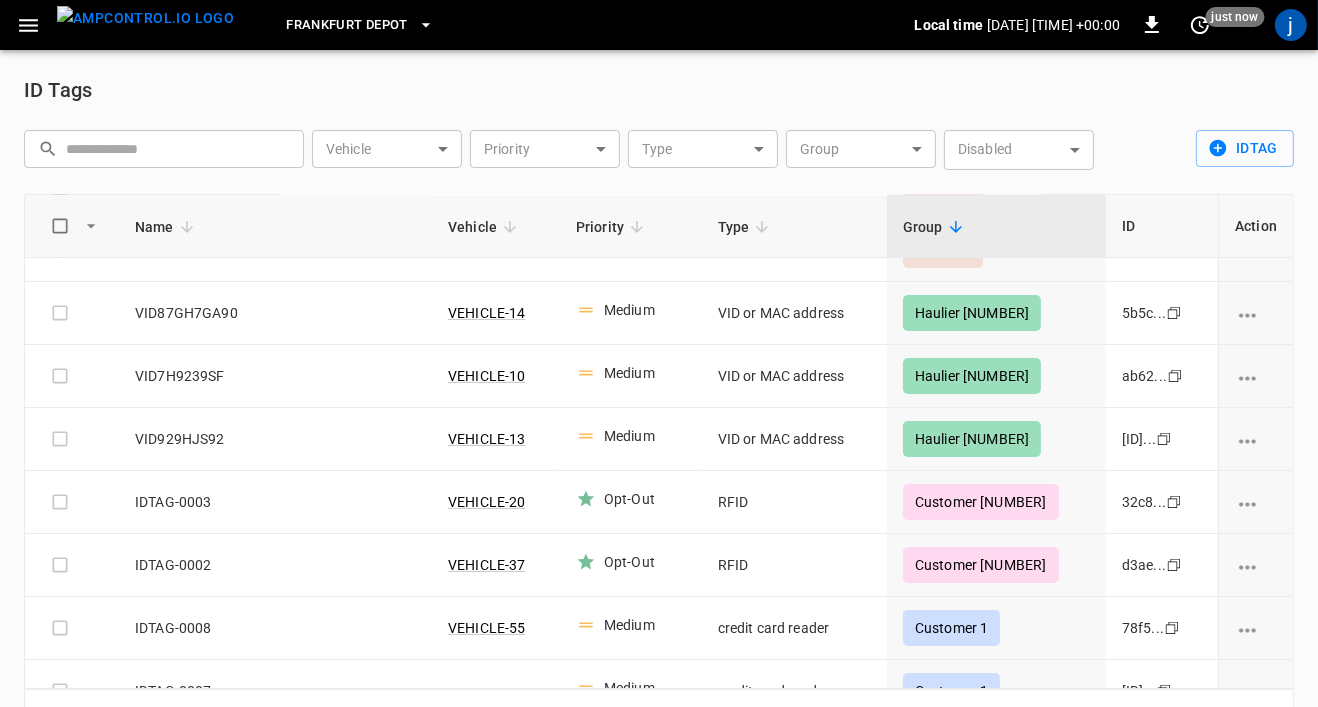 scroll, scrollTop: 0, scrollLeft: 0, axis: both 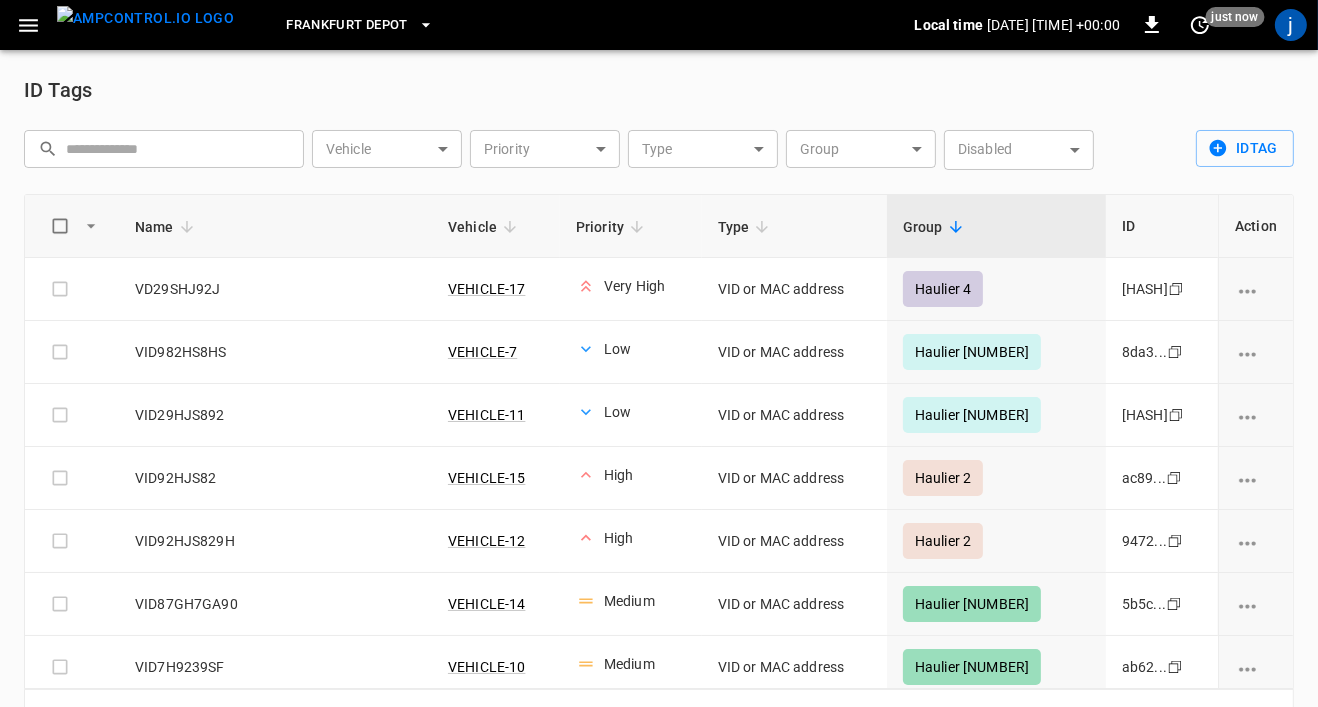 click 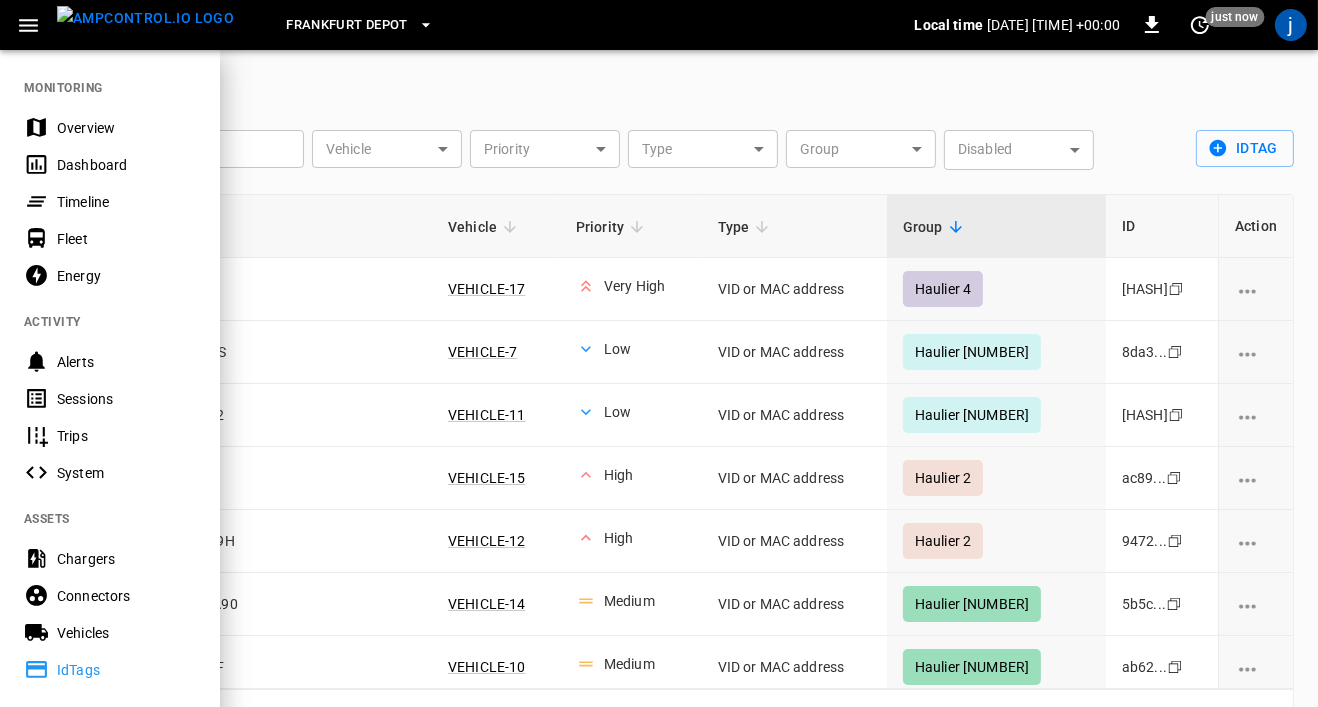 click on "Energy" at bounding box center (126, 276) 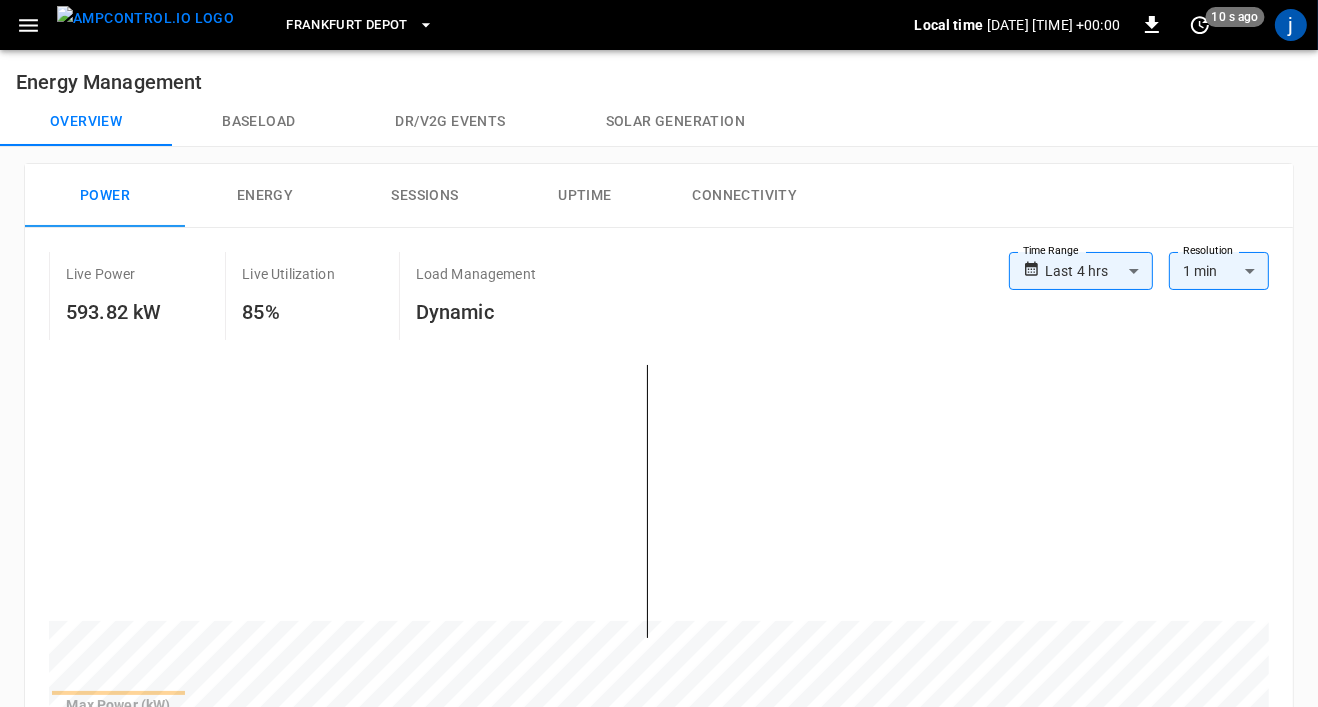 click on "**********" at bounding box center (659, 525) 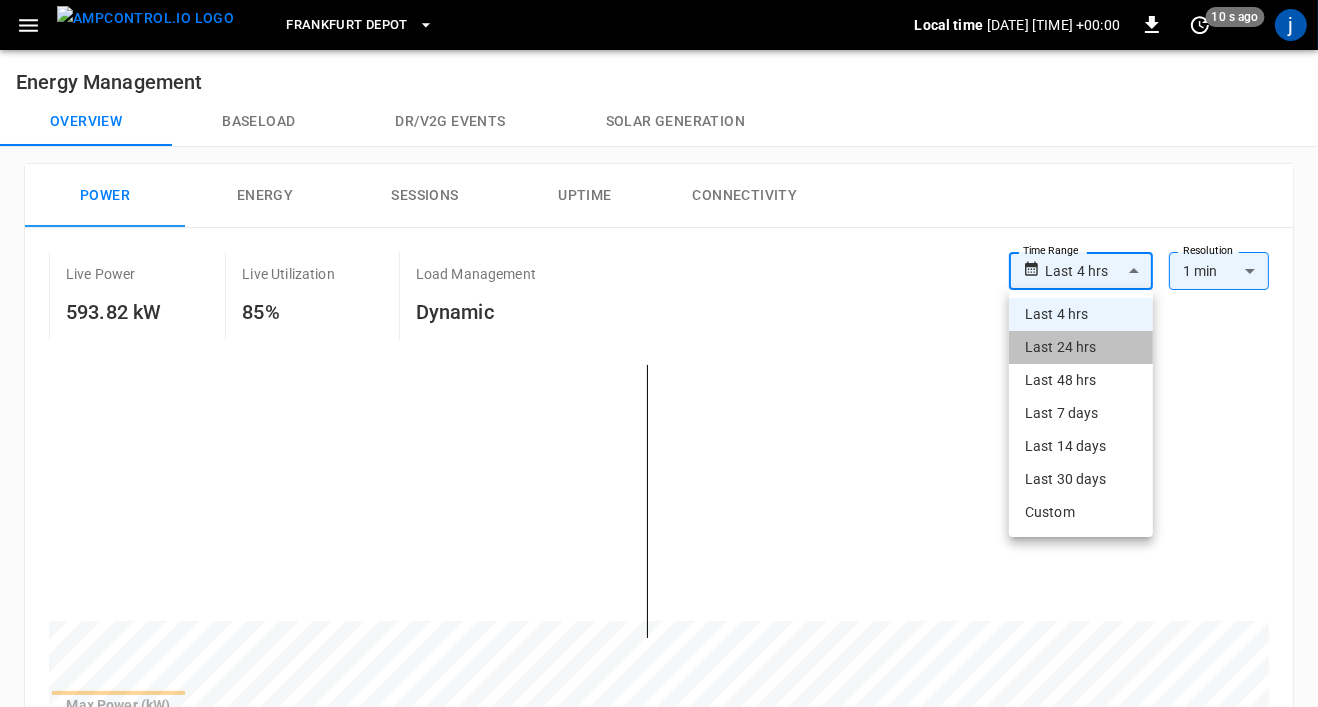 click on "Last 24 hrs" at bounding box center [1081, 347] 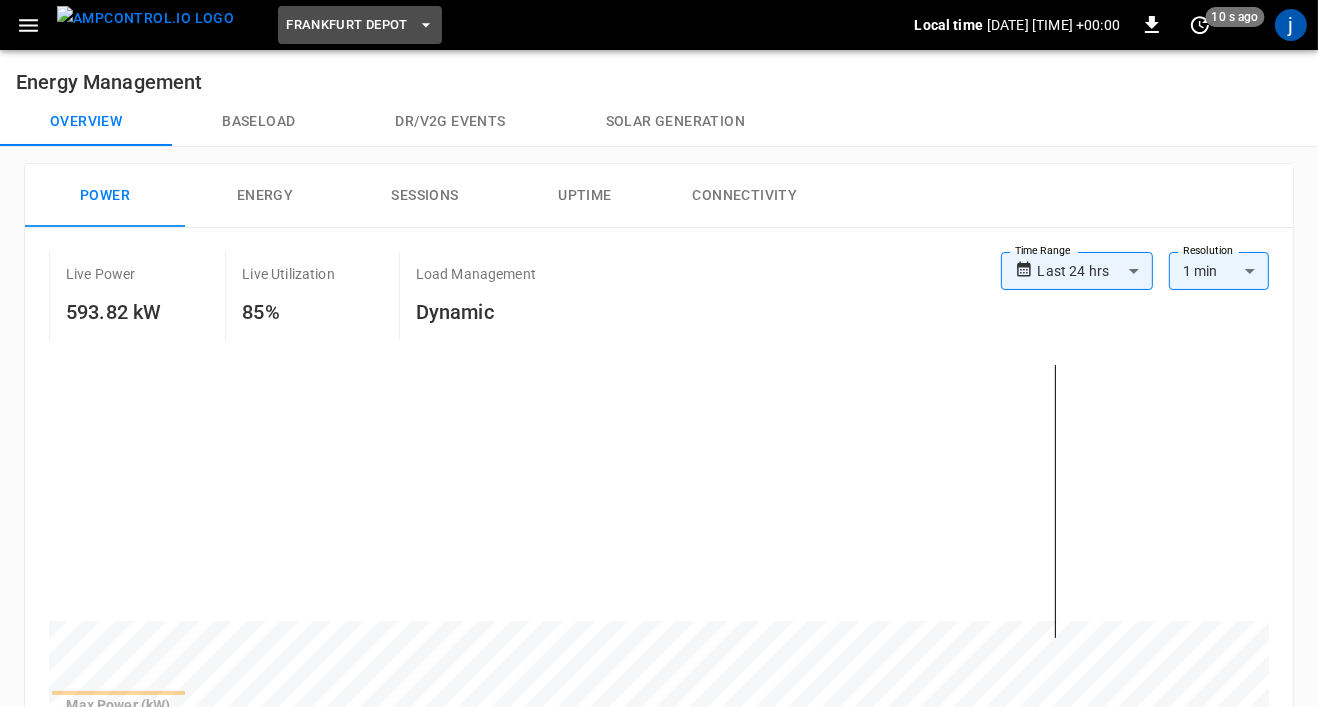 click on "Frankfurt Depot" at bounding box center (347, 25) 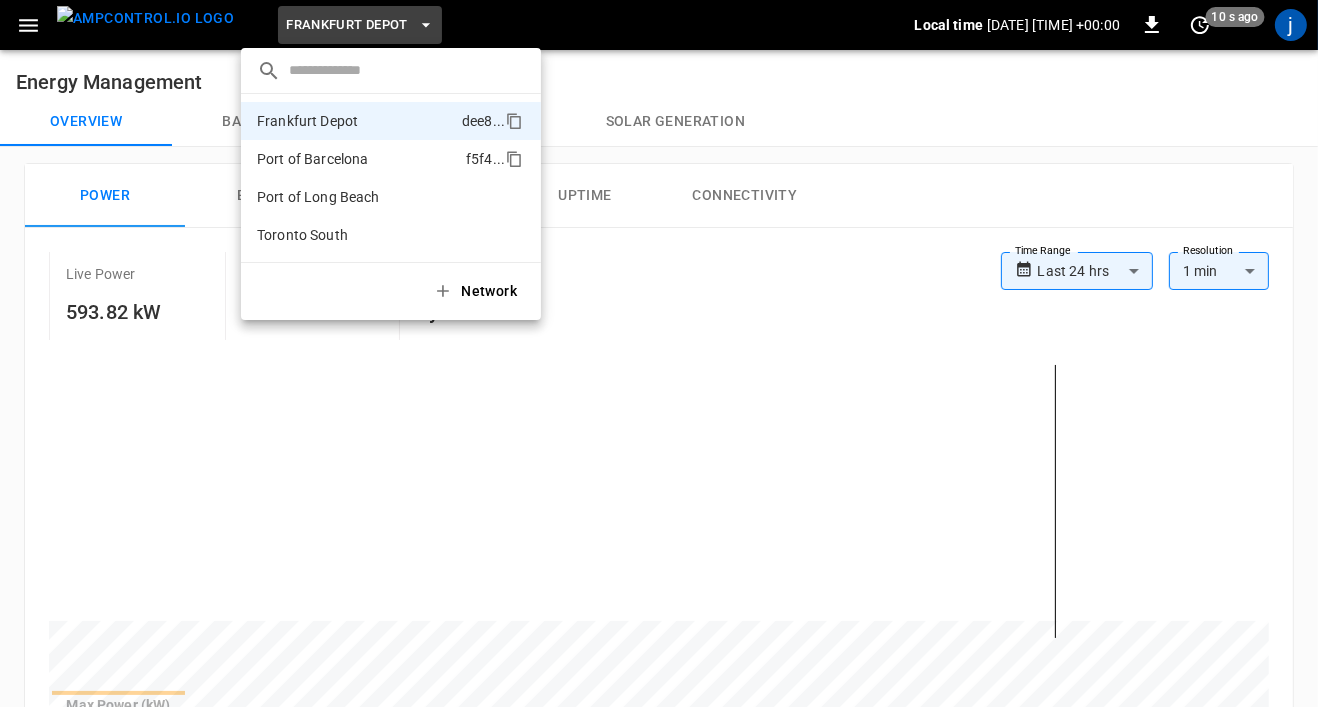 click on "Port of Barcelona" at bounding box center (313, 159) 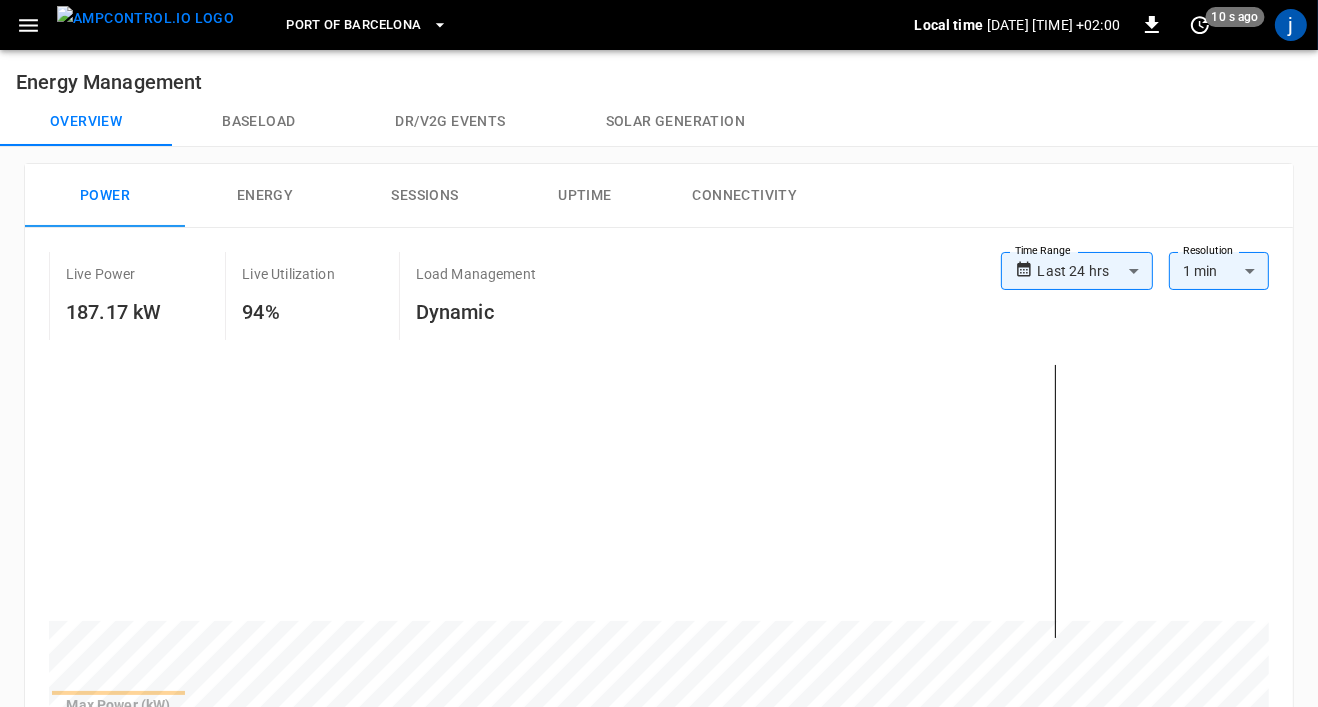 click on "Port of Barcelona" at bounding box center [353, 25] 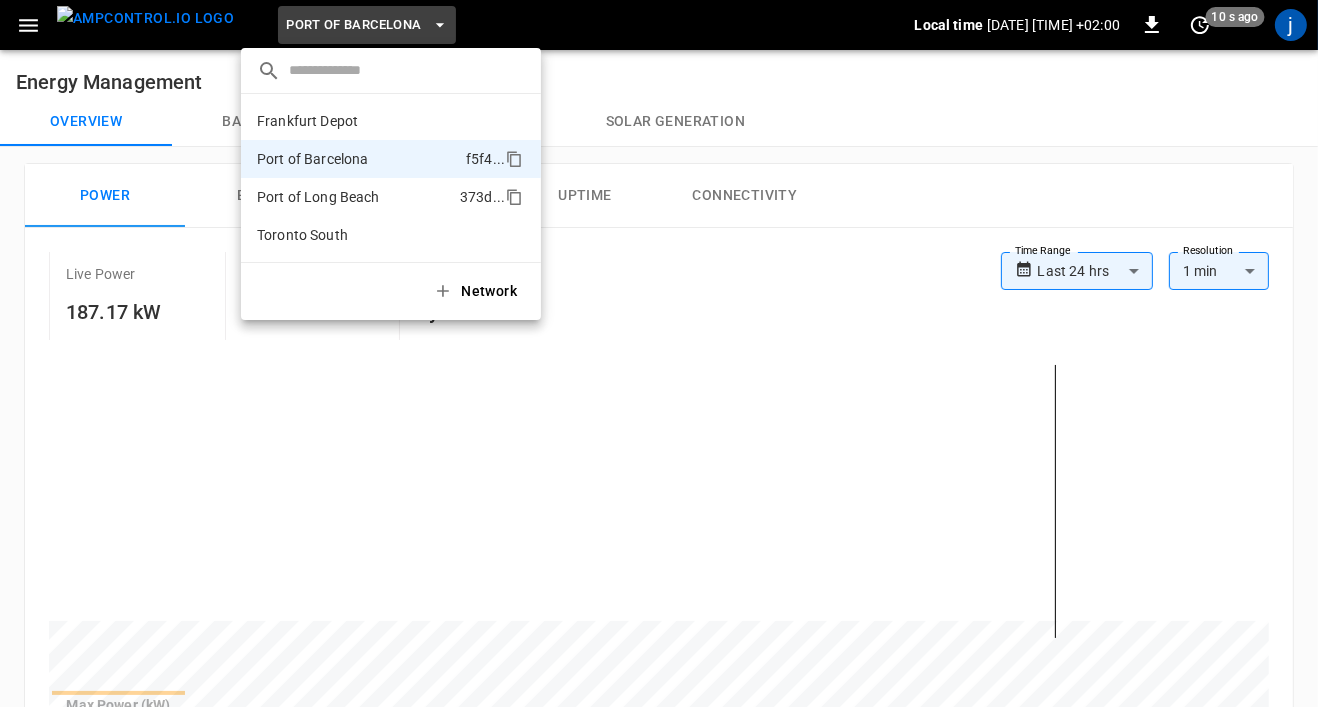 click on "Port of Long Beach" at bounding box center [318, 197] 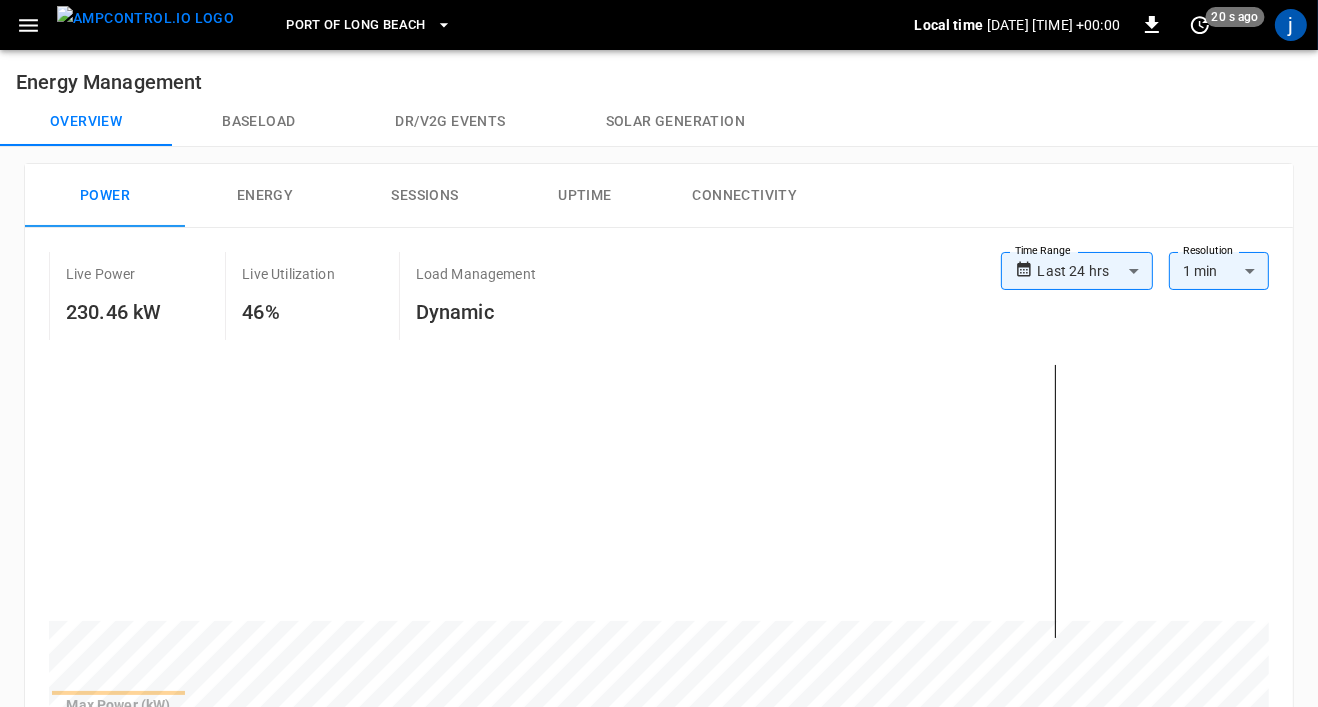 click 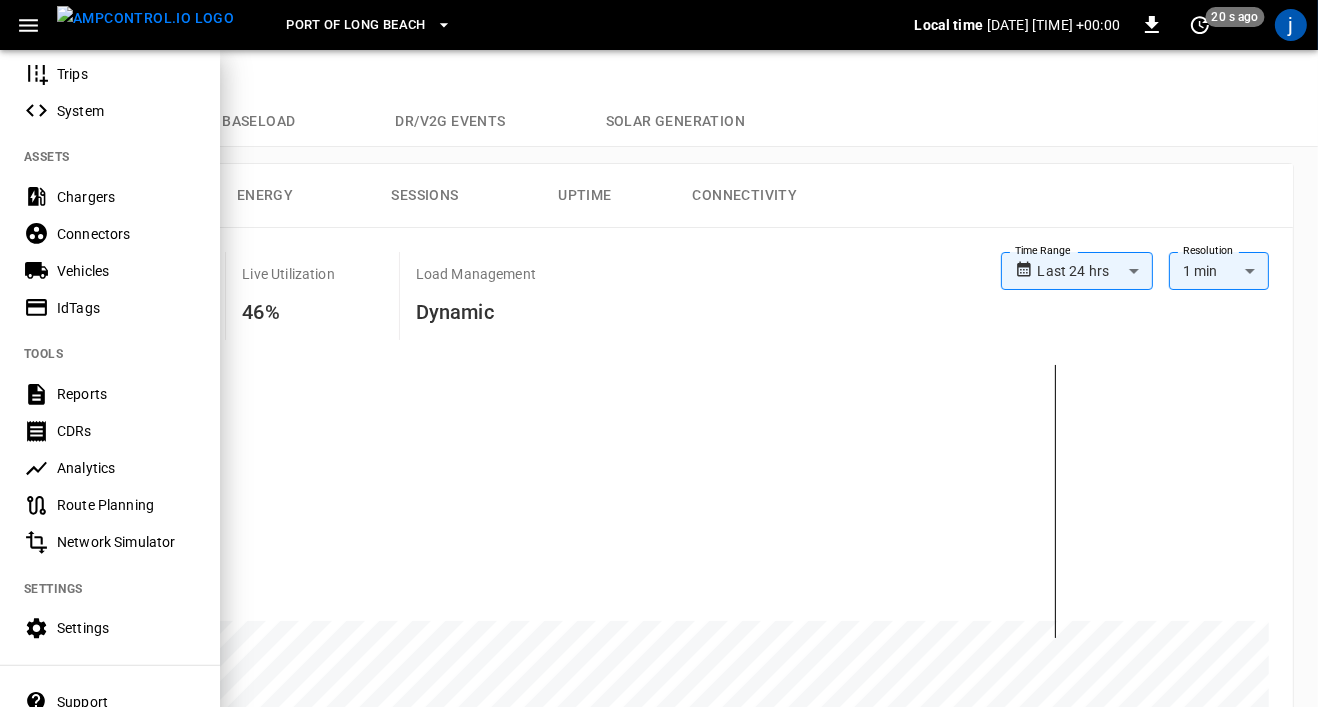 scroll, scrollTop: 379, scrollLeft: 0, axis: vertical 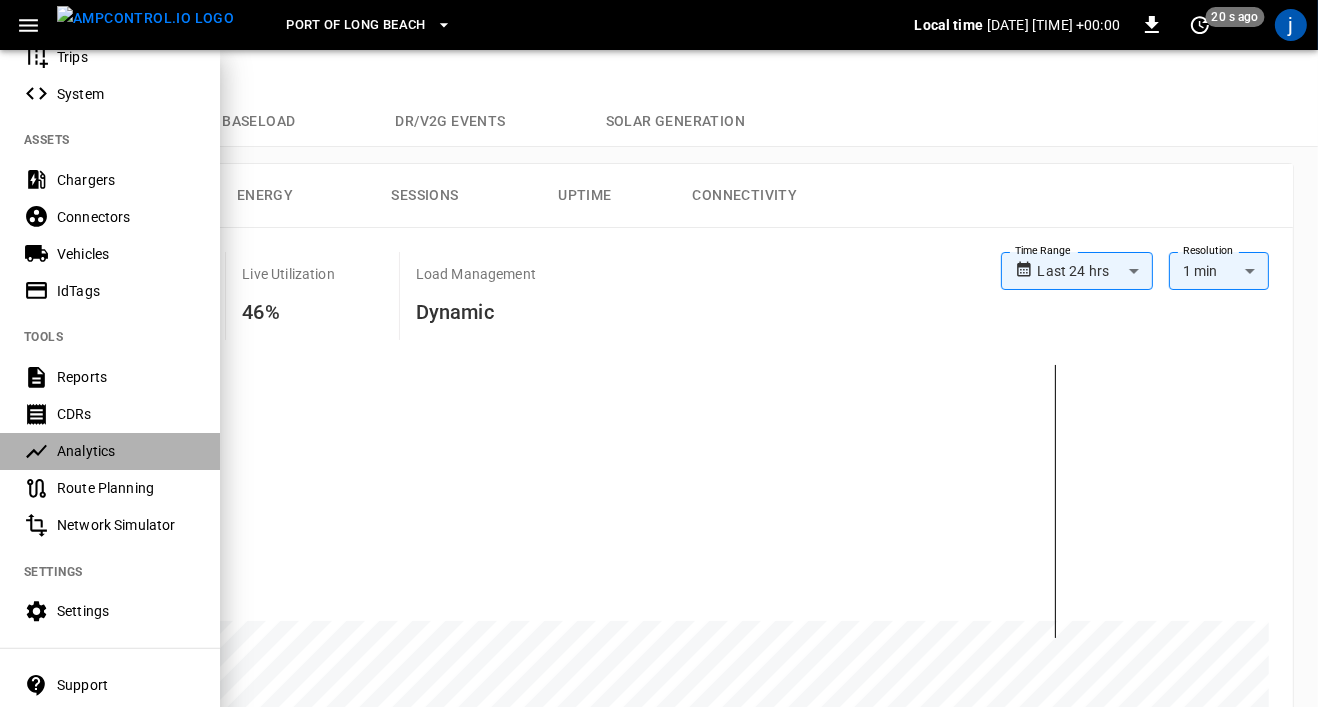 click on "Analytics" at bounding box center [126, 451] 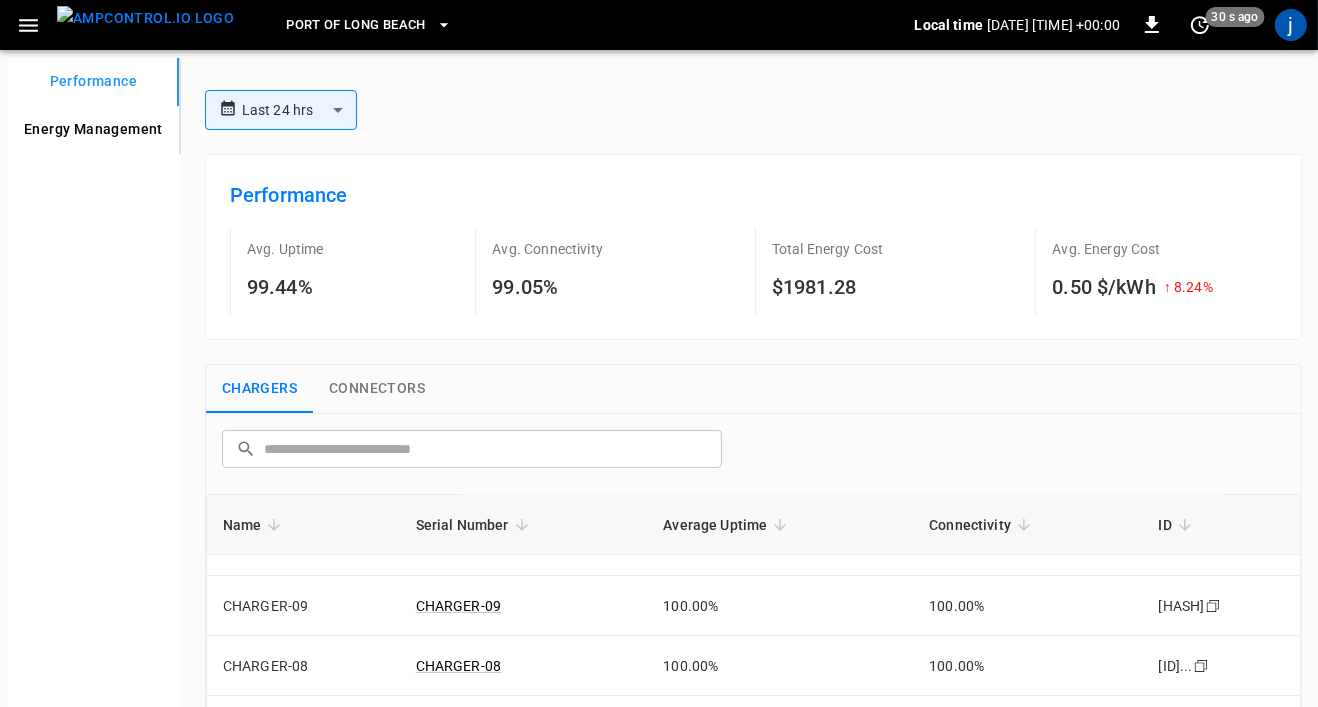scroll, scrollTop: 0, scrollLeft: 0, axis: both 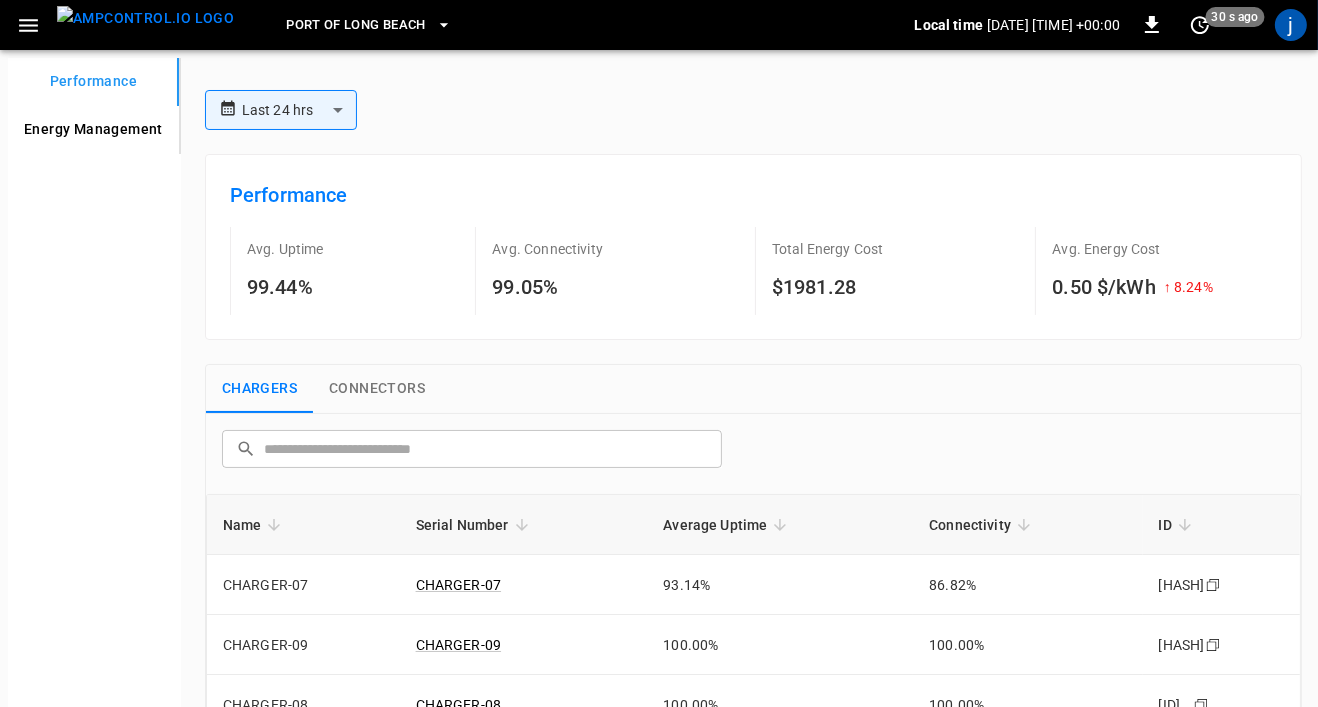 click on "Port of Long Beach" at bounding box center [369, 25] 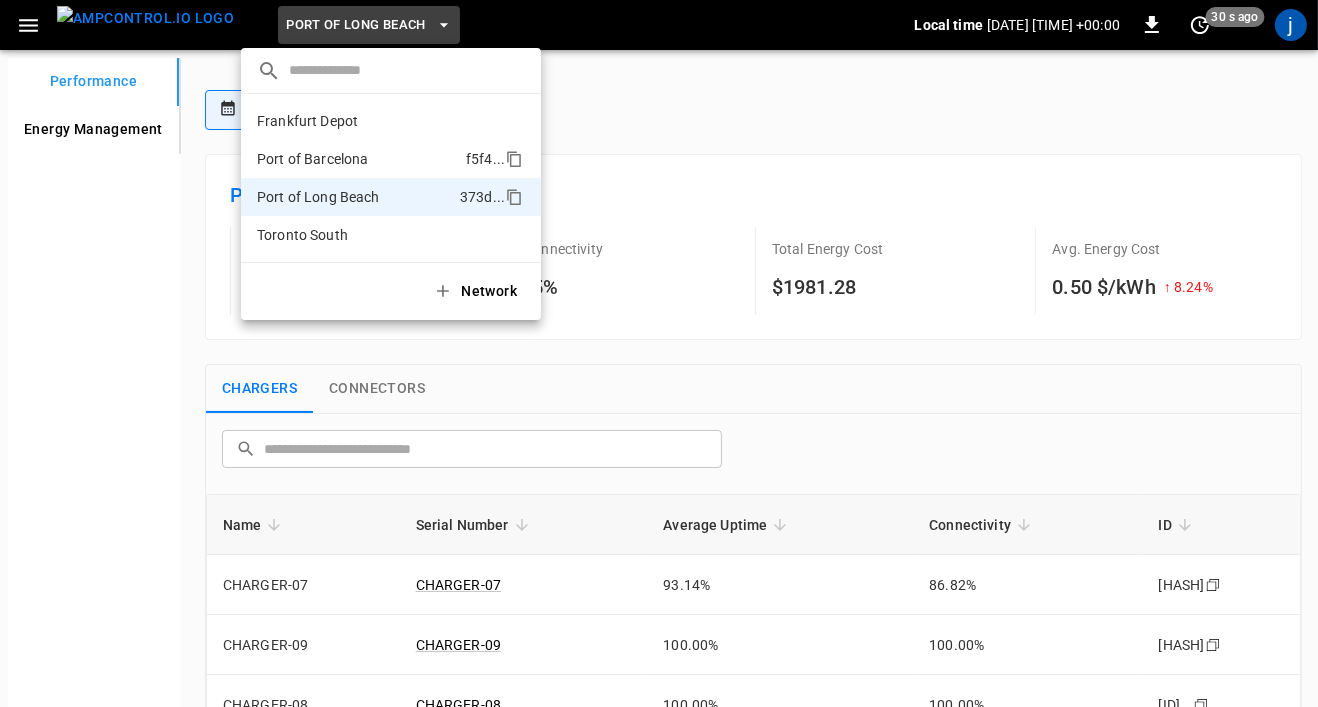click on "Port of Barcelona f5f4 ..." at bounding box center (391, 159) 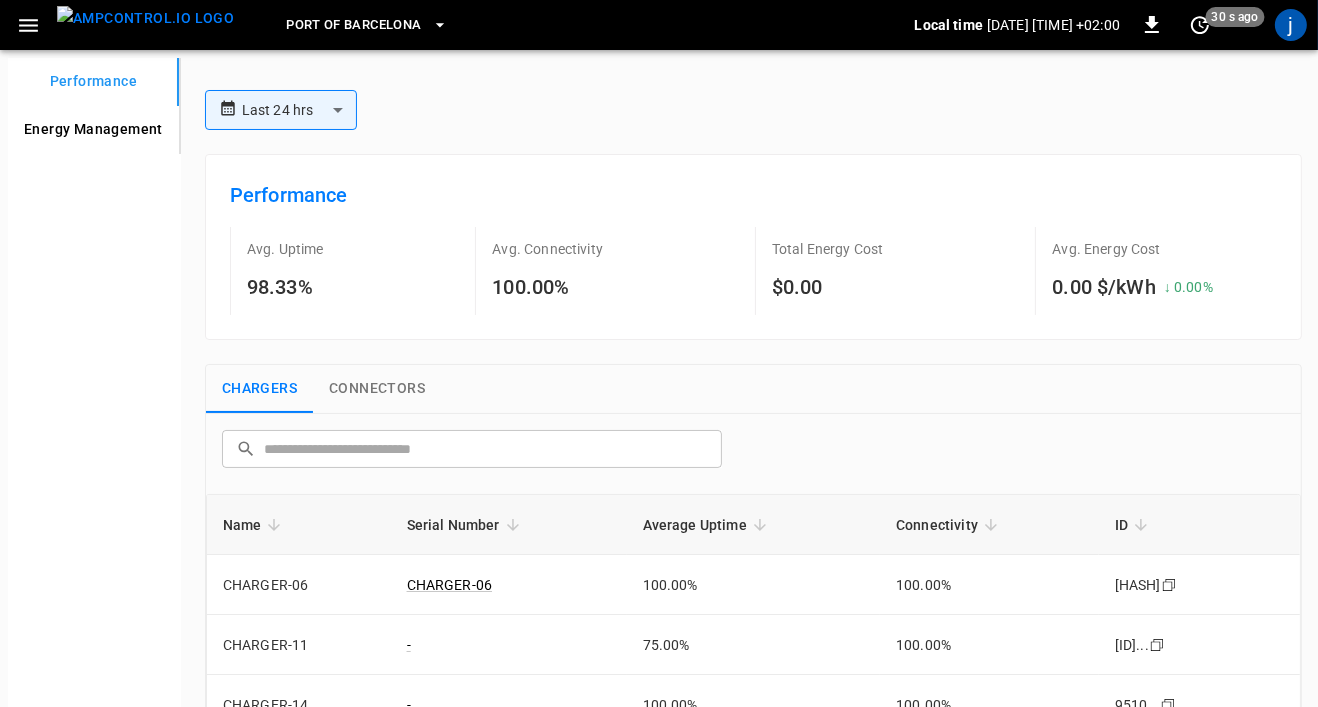 type 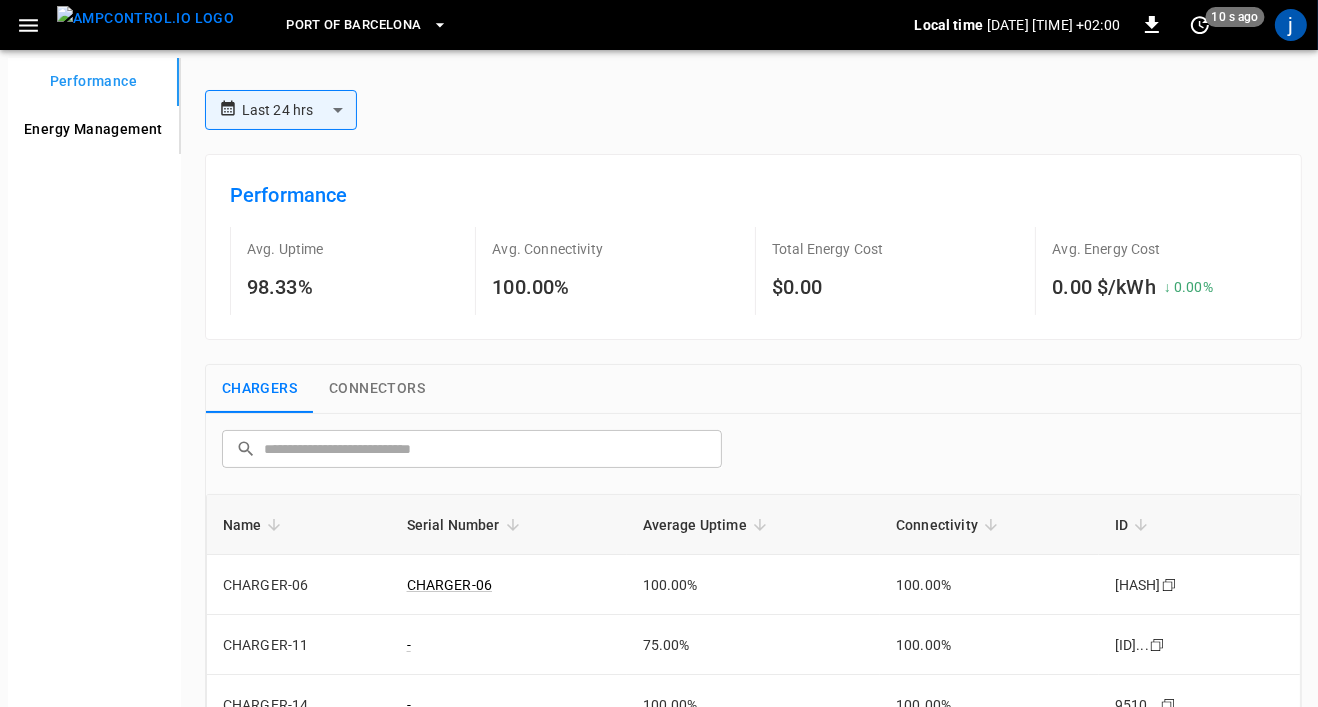 click 